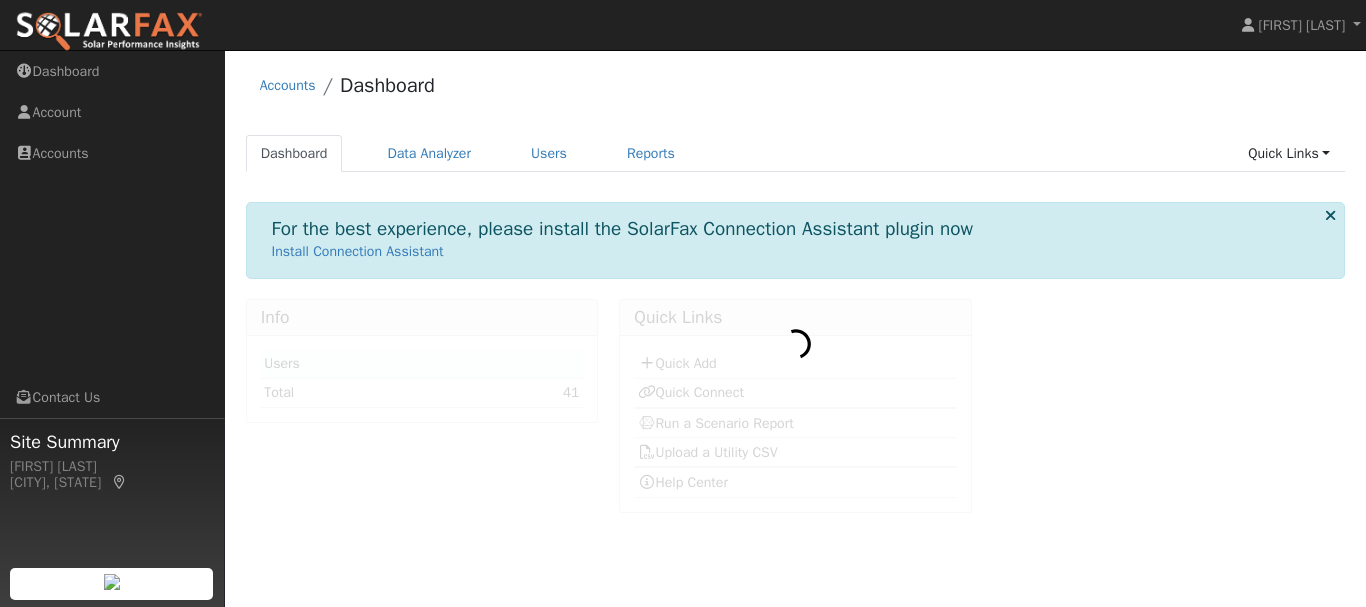 scroll, scrollTop: 0, scrollLeft: 0, axis: both 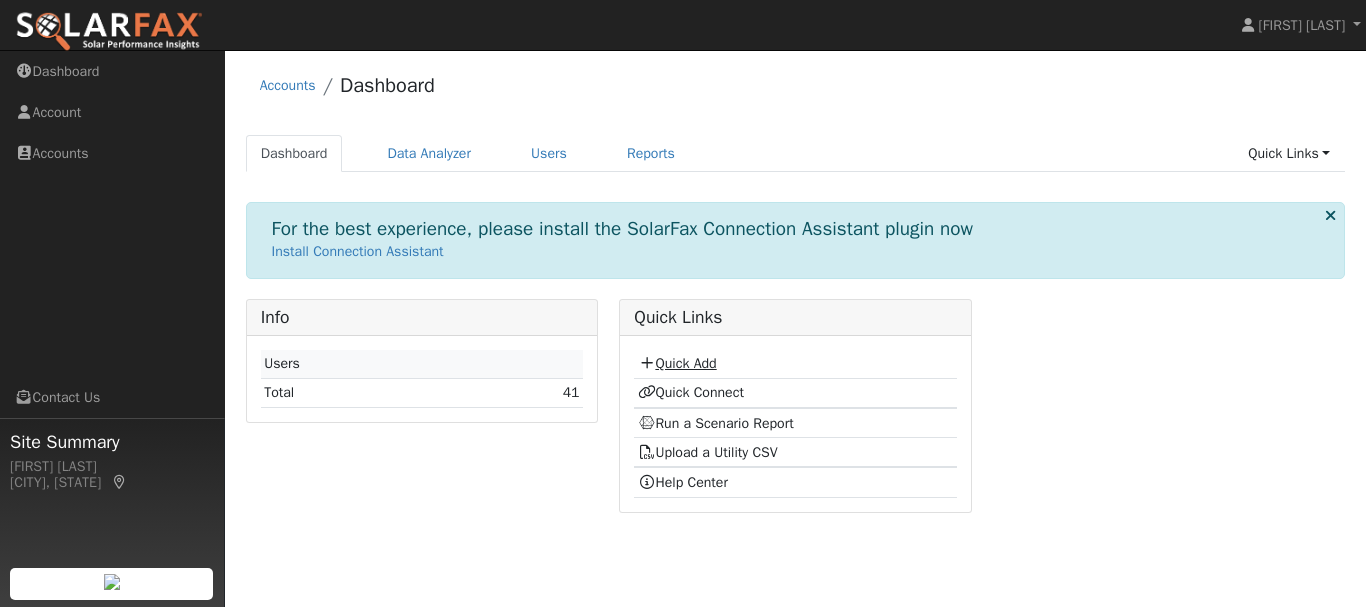 click on "Quick Add" at bounding box center [677, 363] 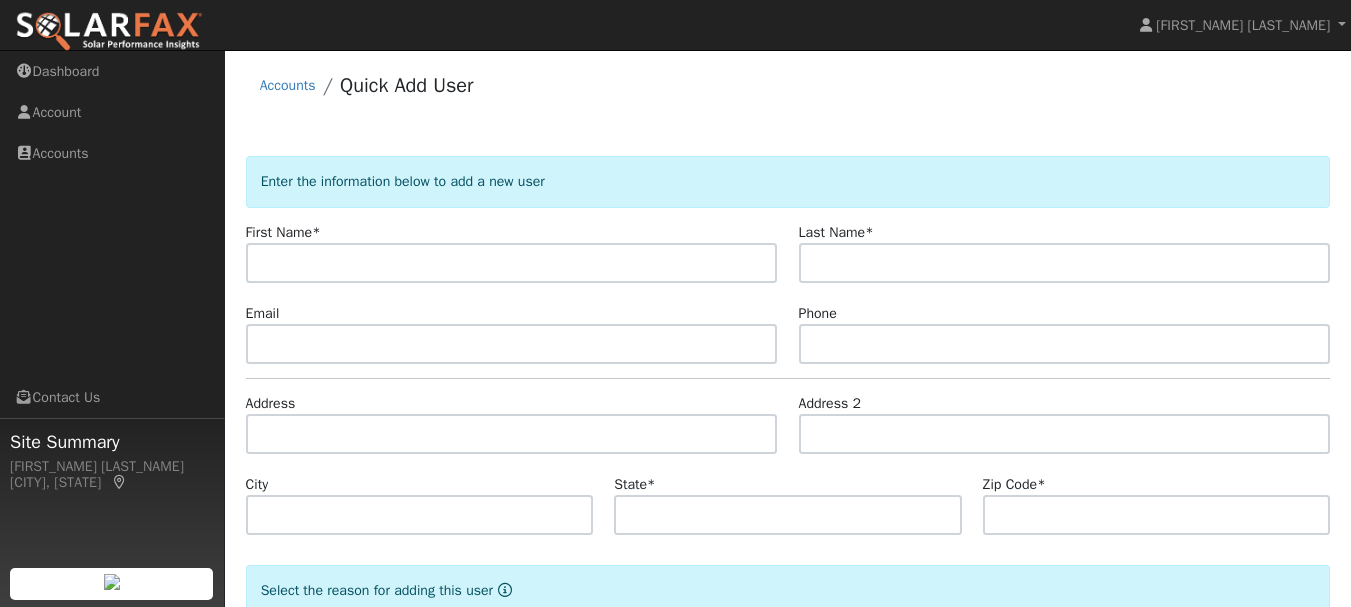 scroll, scrollTop: 0, scrollLeft: 0, axis: both 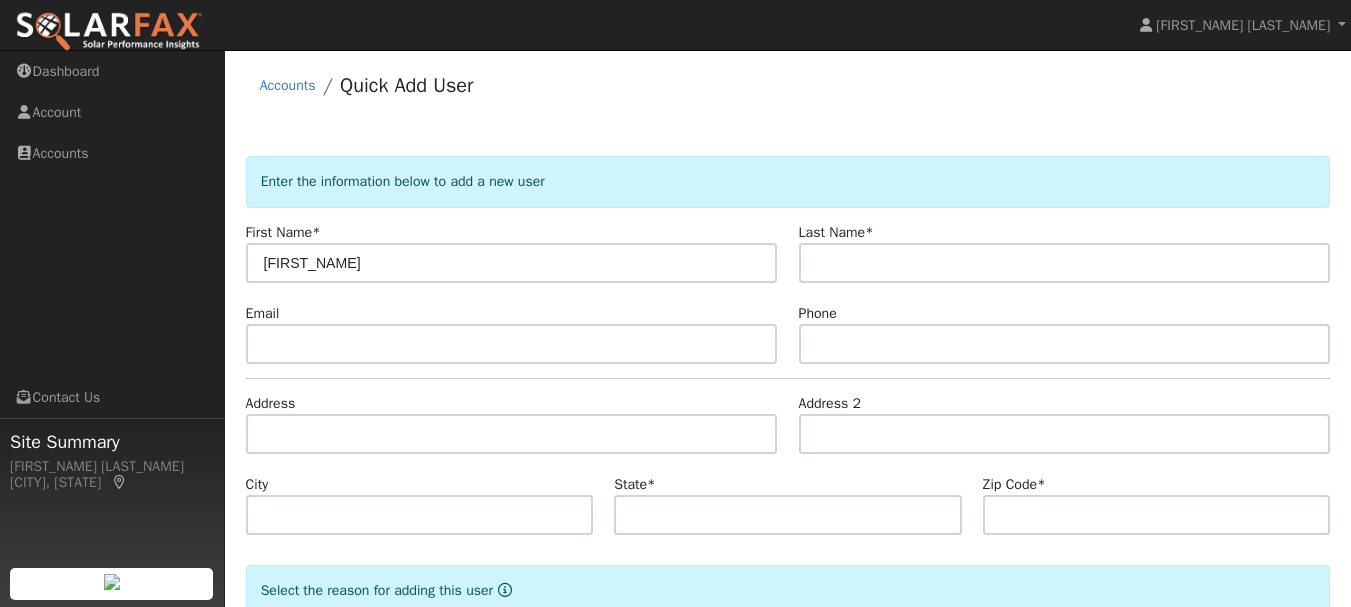 type on "[FIRST_NAME]" 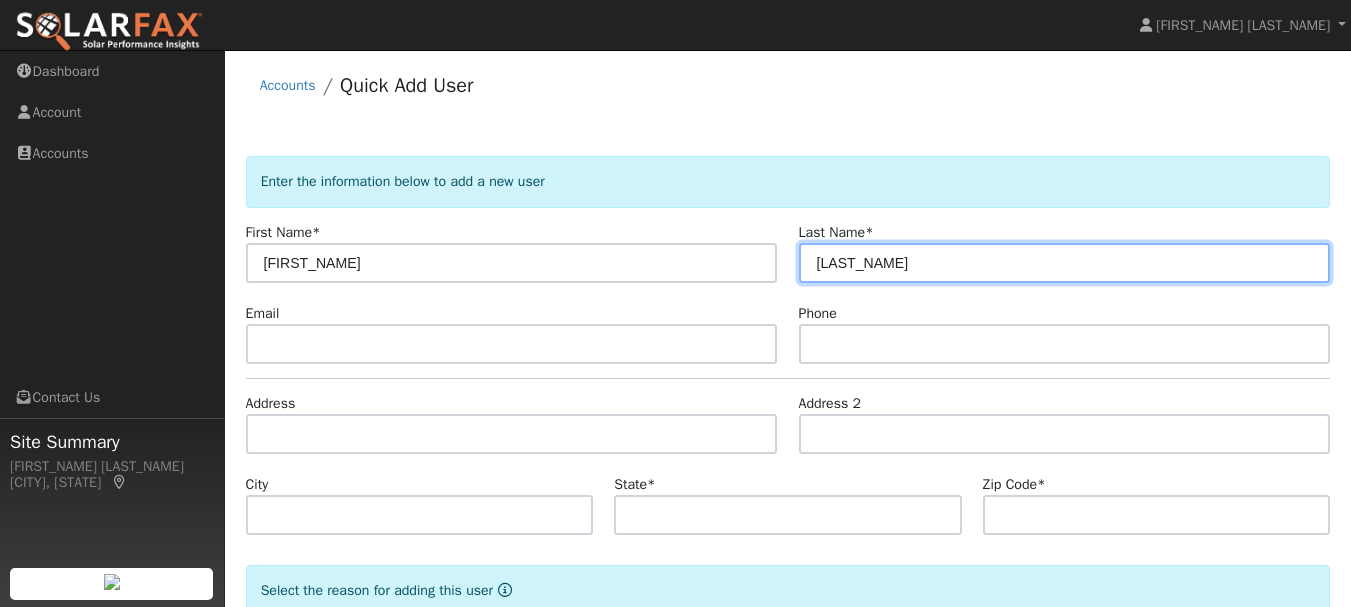 type on "[LAST_NAME]" 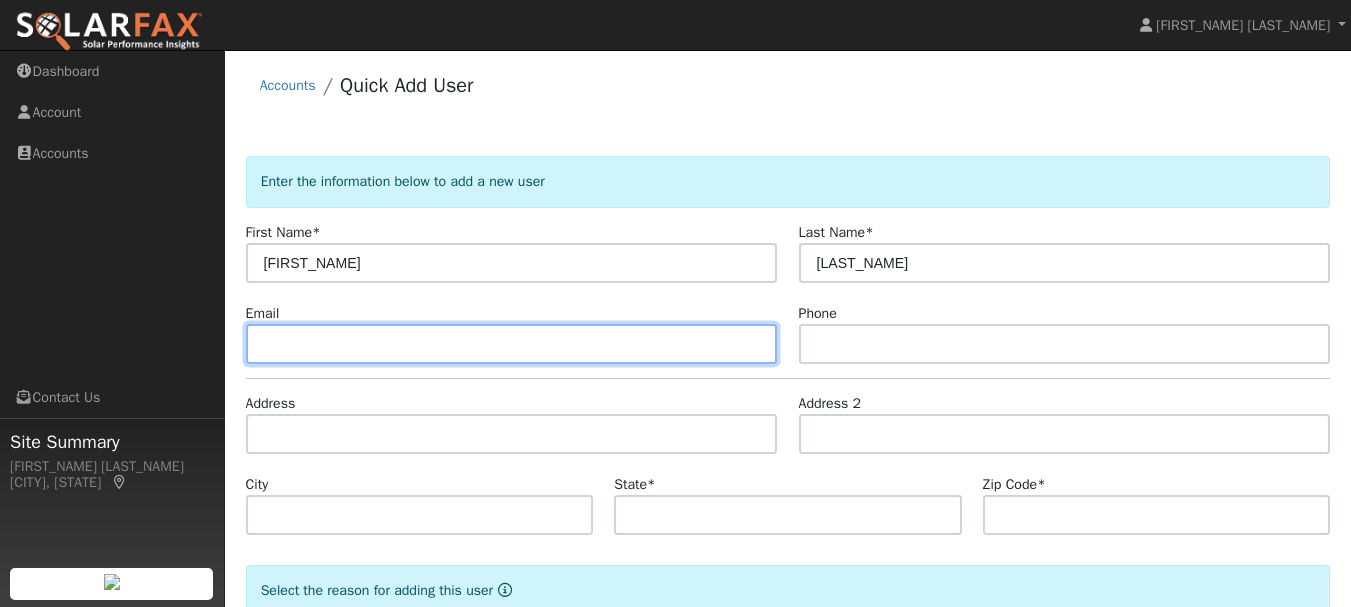 click at bounding box center (512, 344) 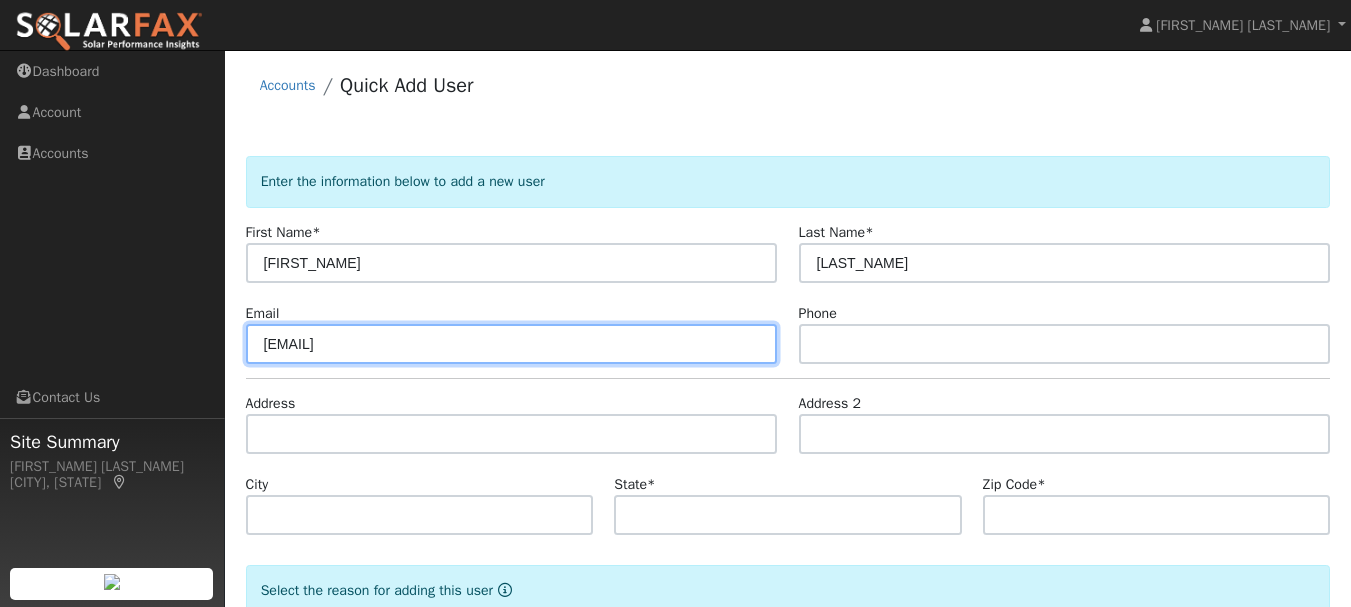 type on "[EMAIL]" 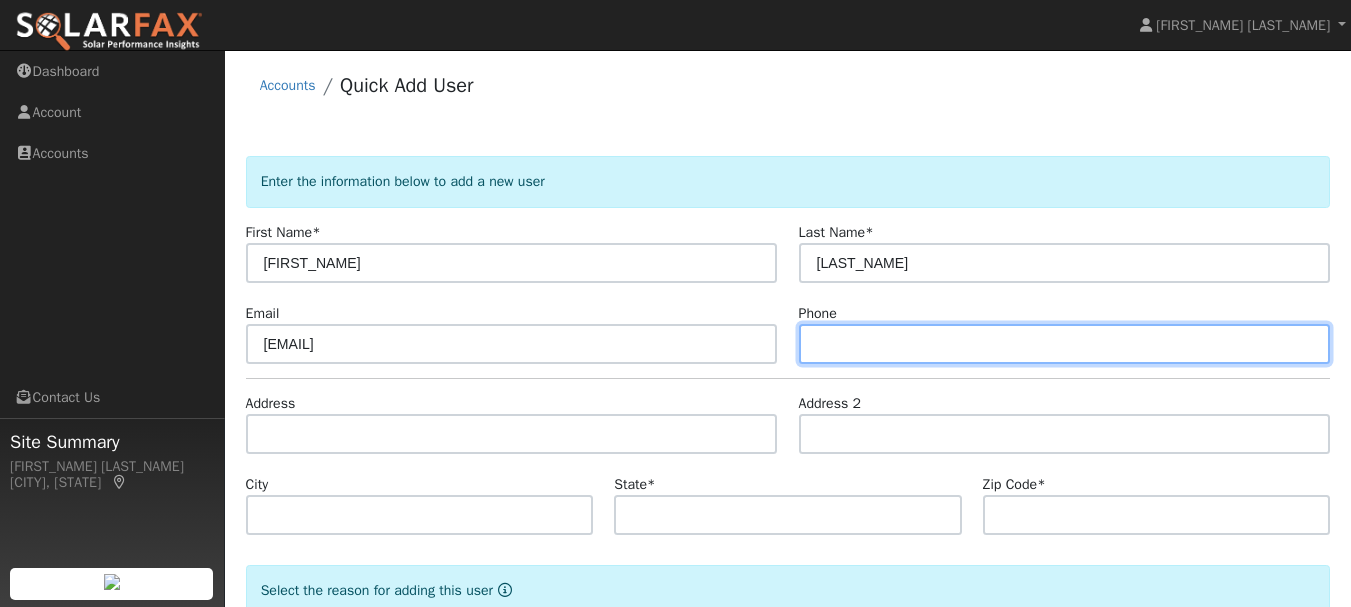 click at bounding box center (1065, 344) 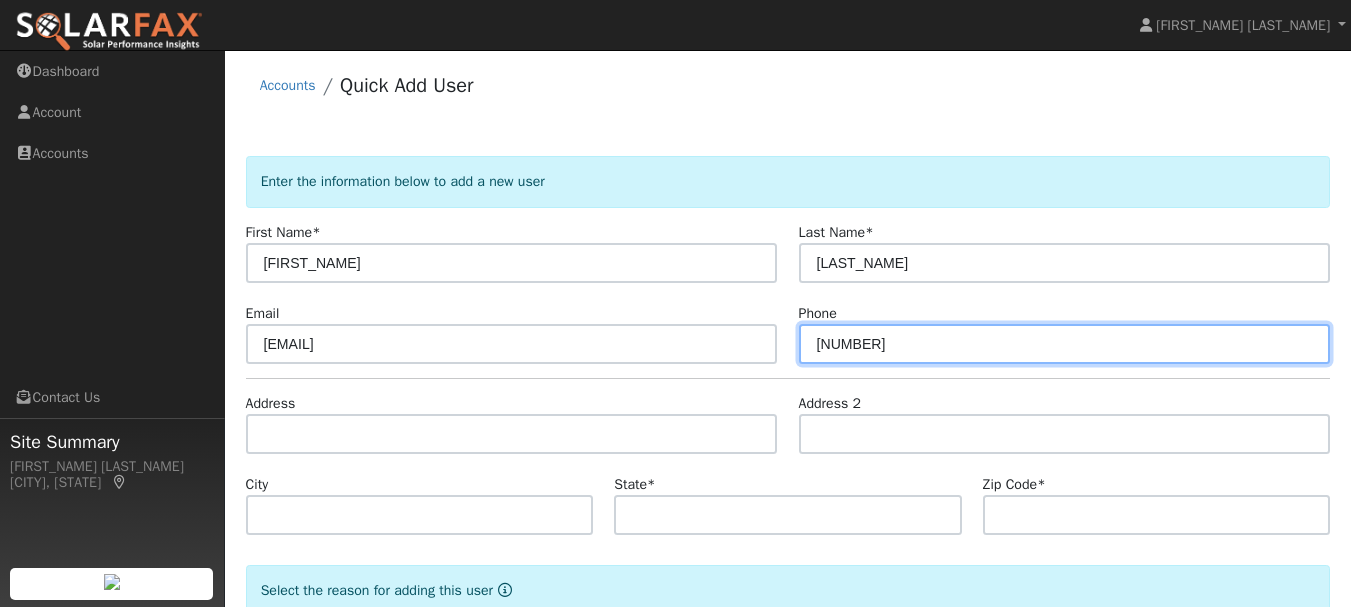 type on "[NUMBER]" 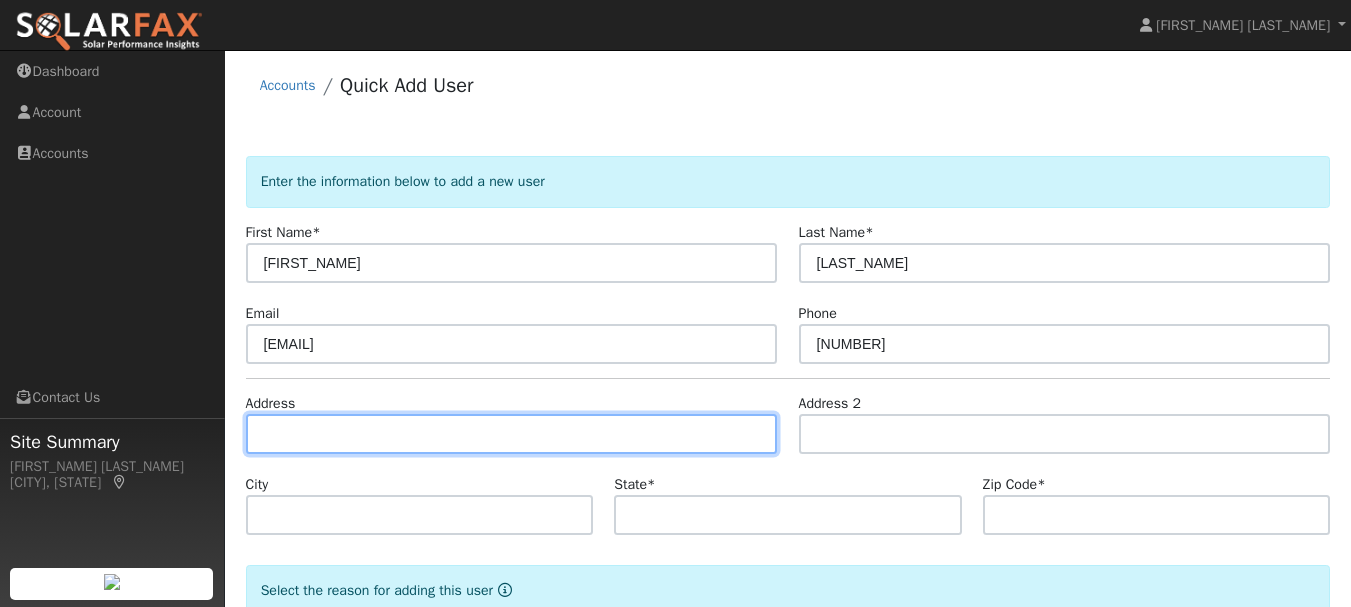 click at bounding box center [512, 434] 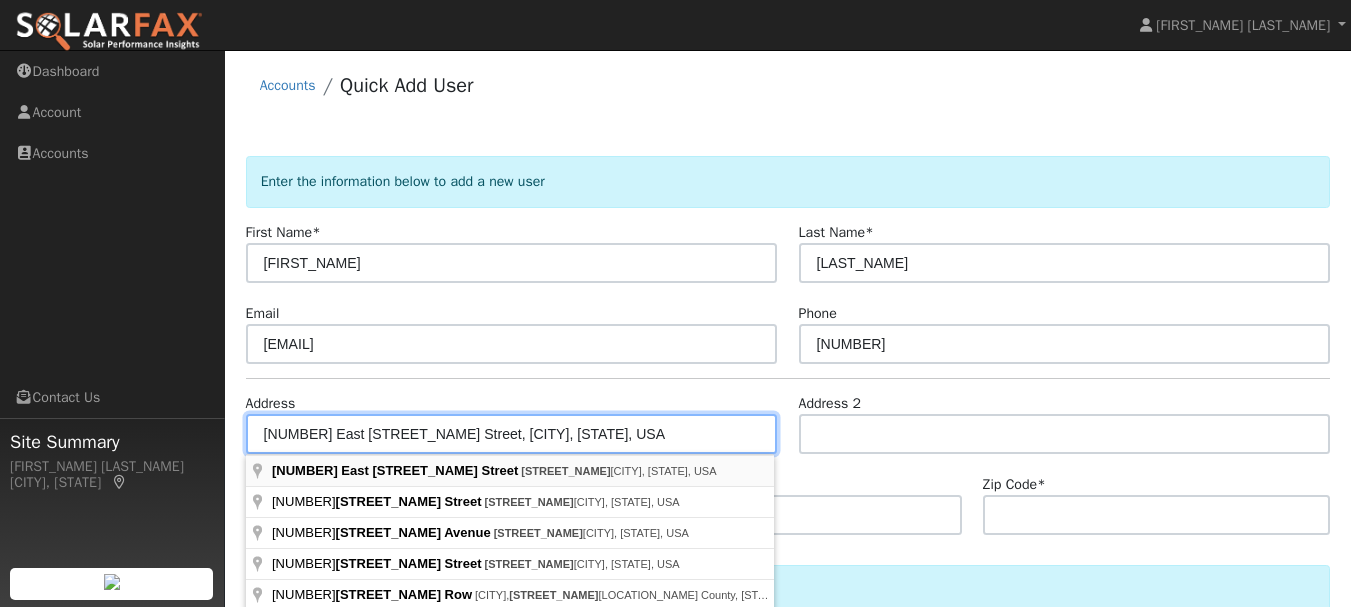 type on "[NUMBER] E [STREET_NAME] Street" 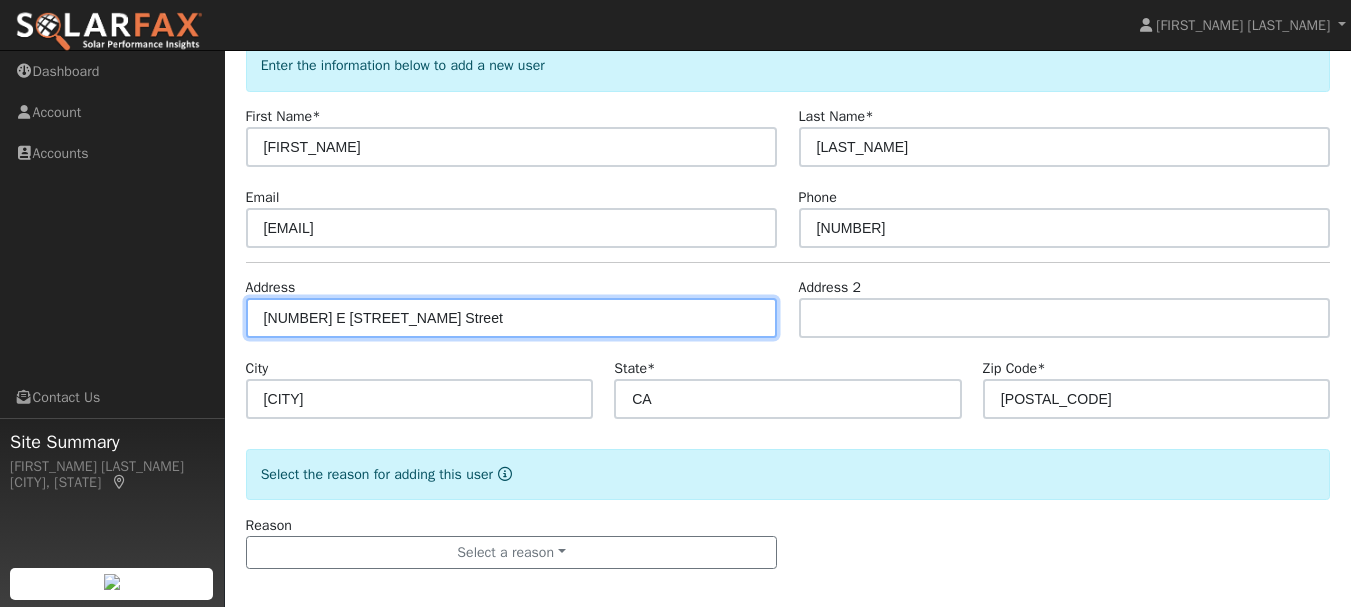 scroll, scrollTop: 128, scrollLeft: 0, axis: vertical 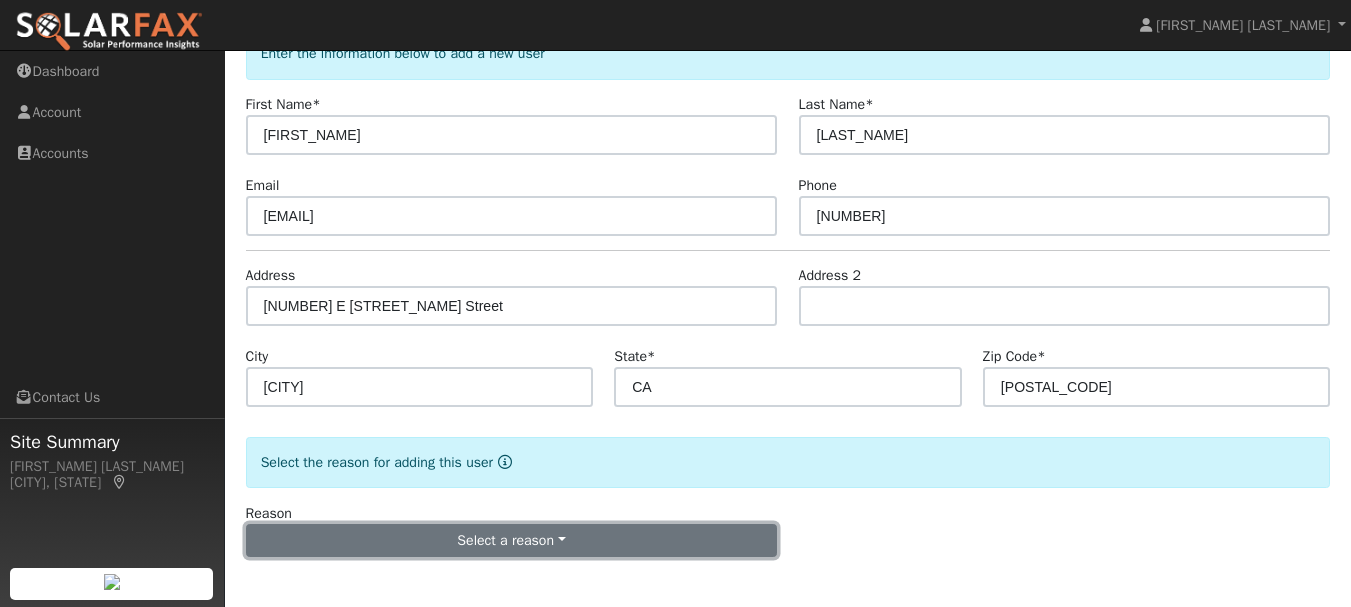 click on "Select a reason" at bounding box center [512, 541] 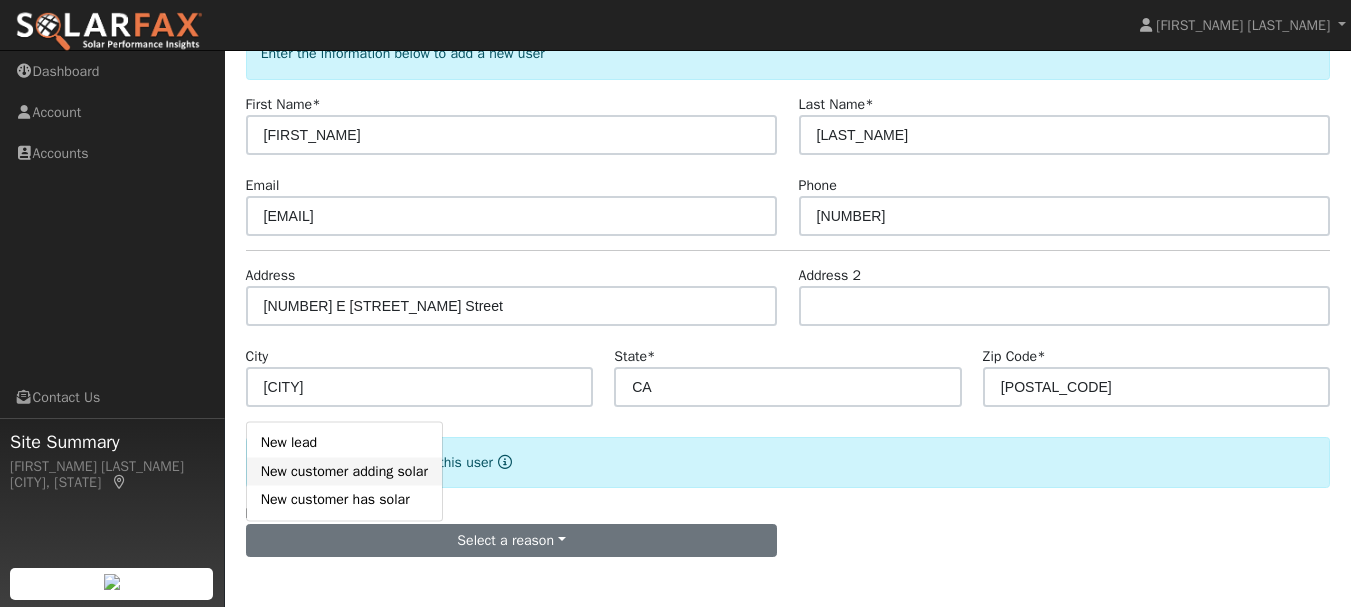 click on "New customer adding solar" at bounding box center [344, 471] 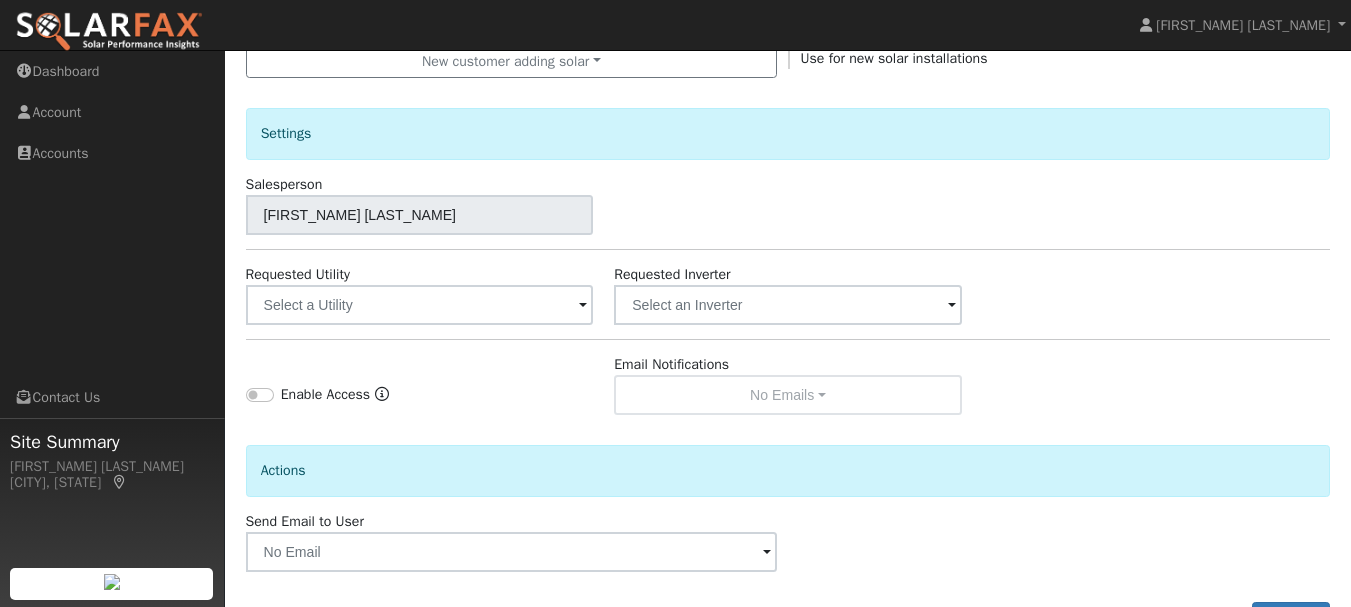 scroll, scrollTop: 629, scrollLeft: 0, axis: vertical 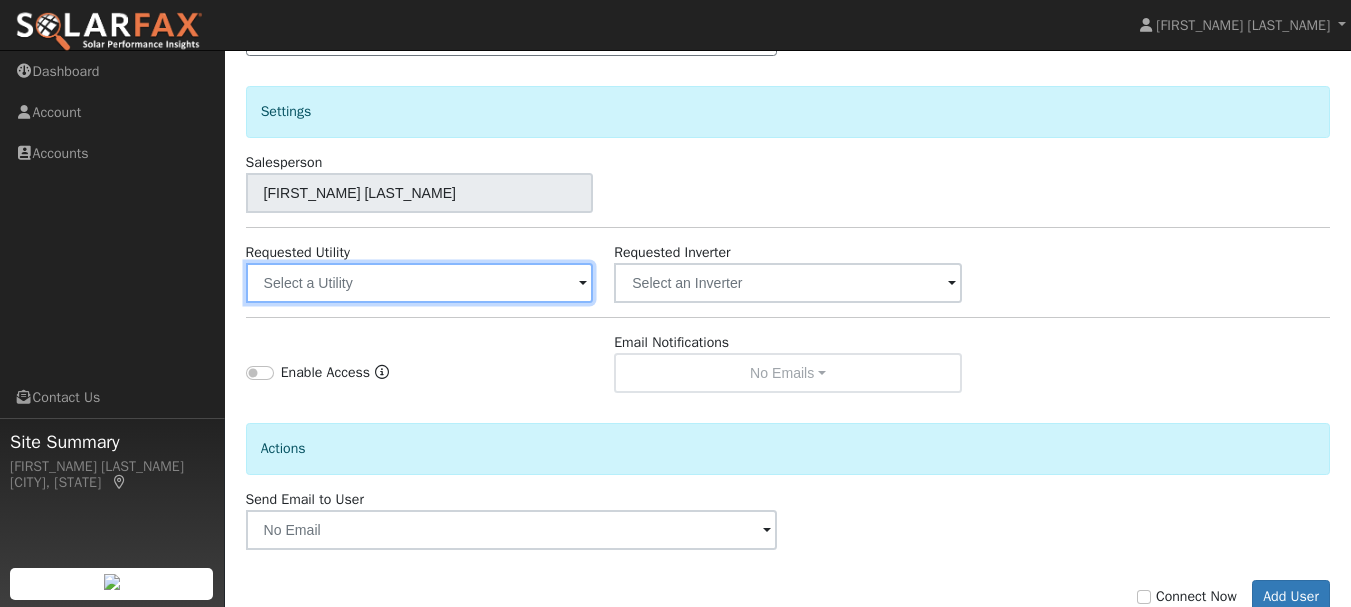click at bounding box center [420, 283] 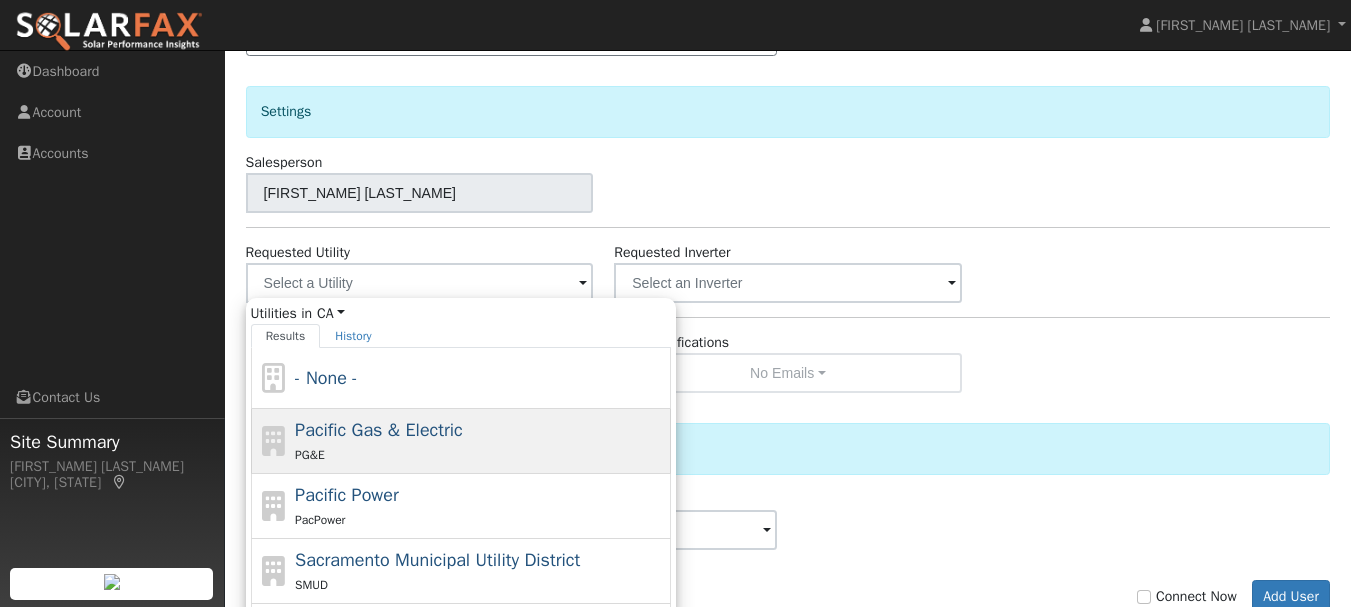 click on "Pacific Gas & Electric" at bounding box center [379, 430] 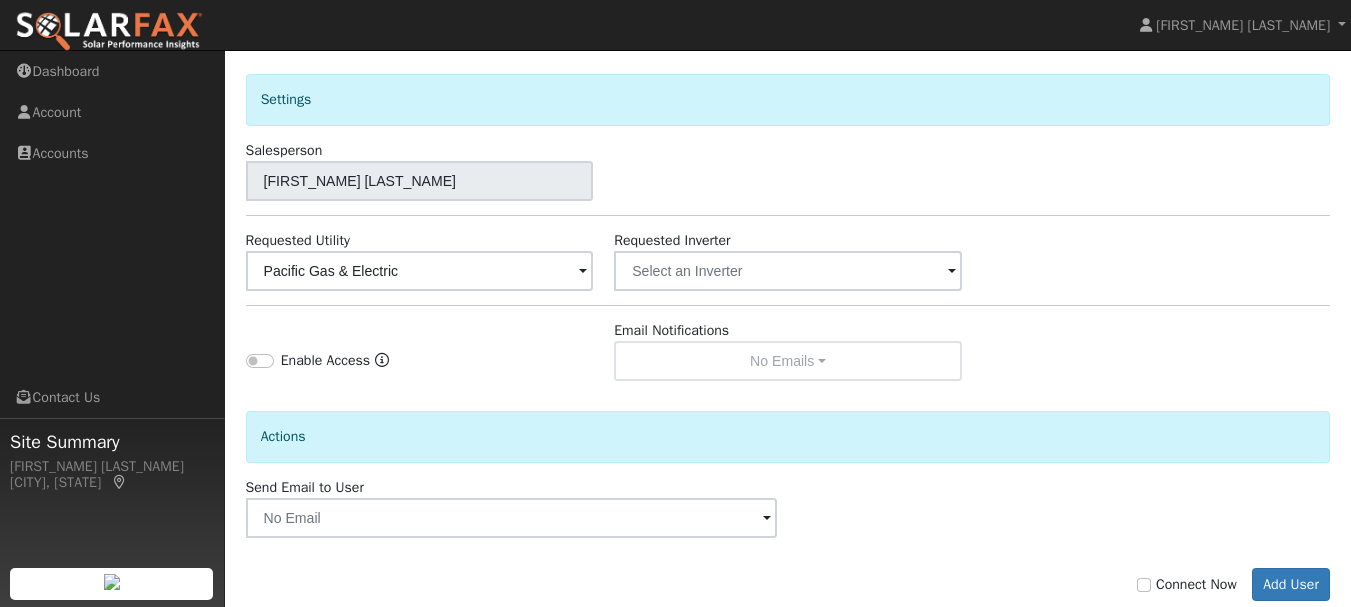 scroll, scrollTop: 685, scrollLeft: 0, axis: vertical 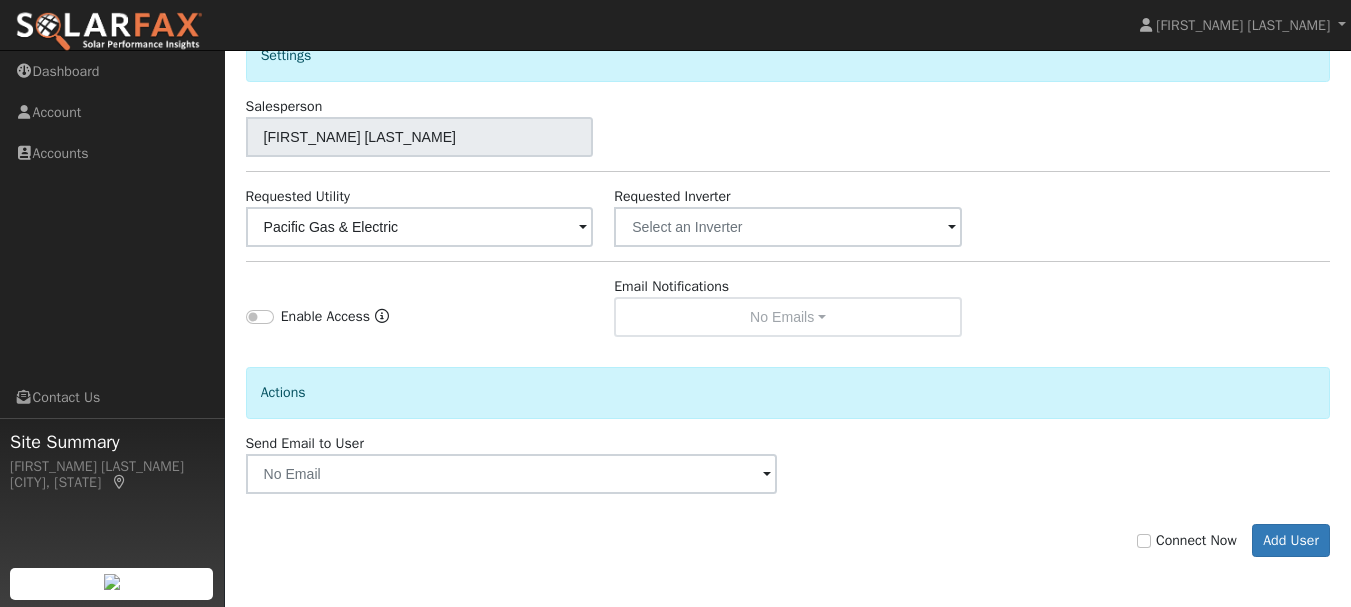 click on "Connect Now" at bounding box center [1187, 540] 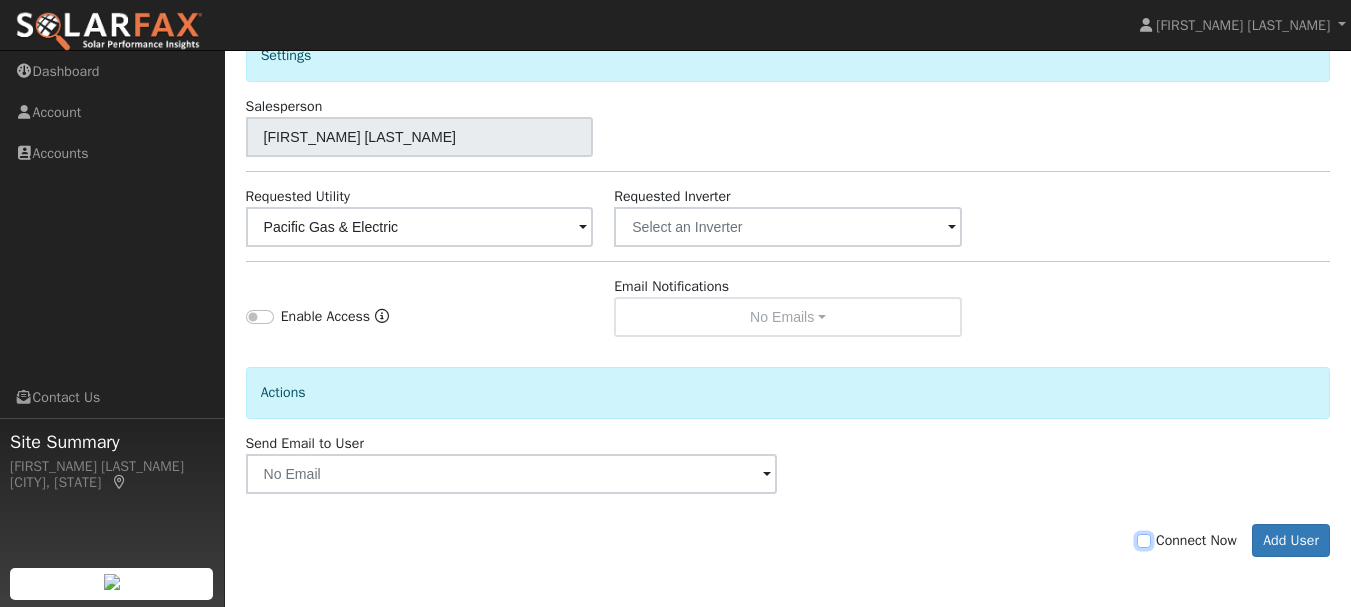 click on "Connect Now" at bounding box center [1144, 541] 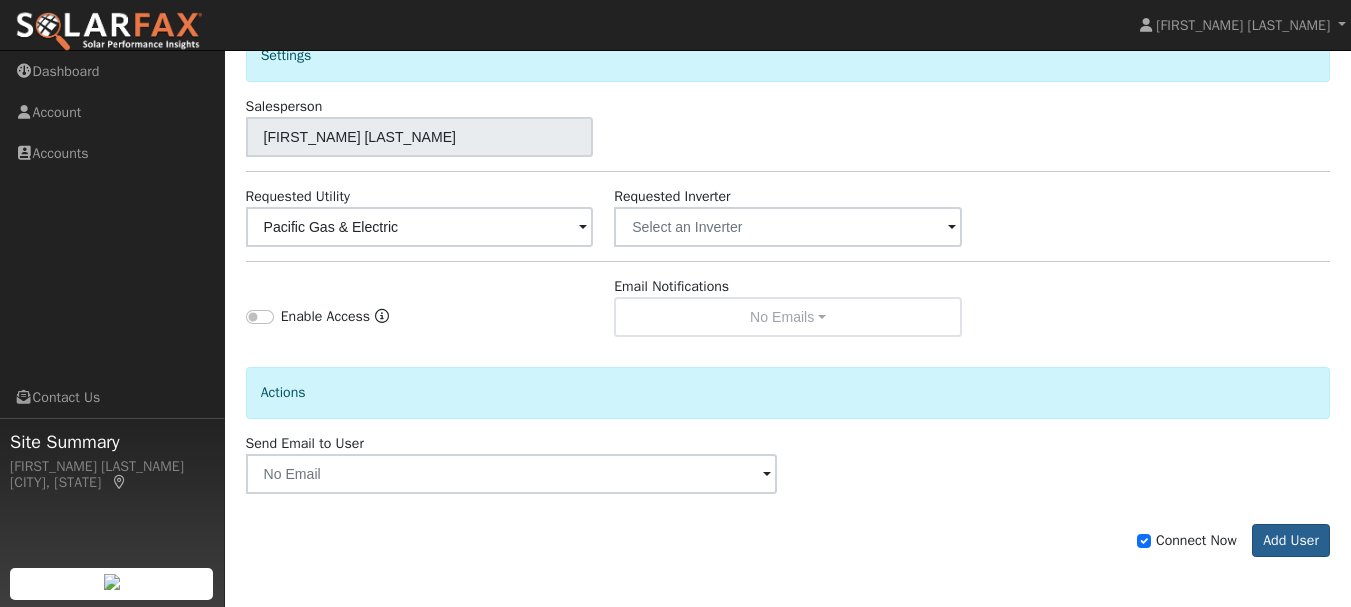 click on "Add User" at bounding box center (1291, 541) 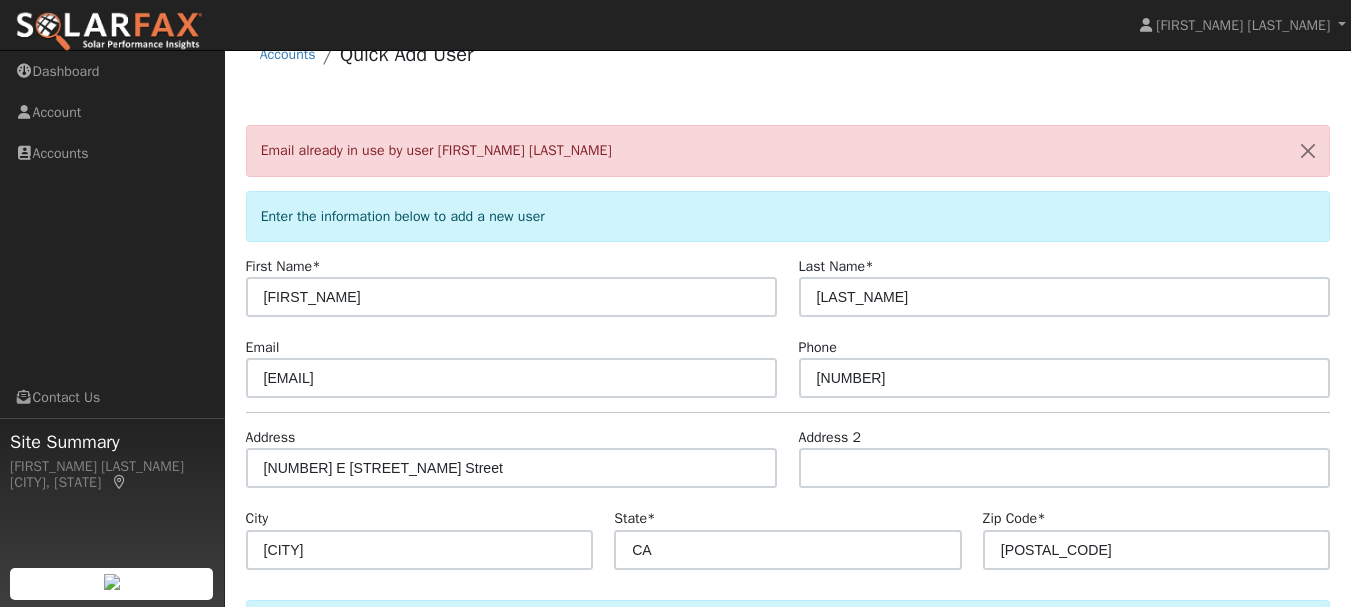 scroll, scrollTop: 100, scrollLeft: 0, axis: vertical 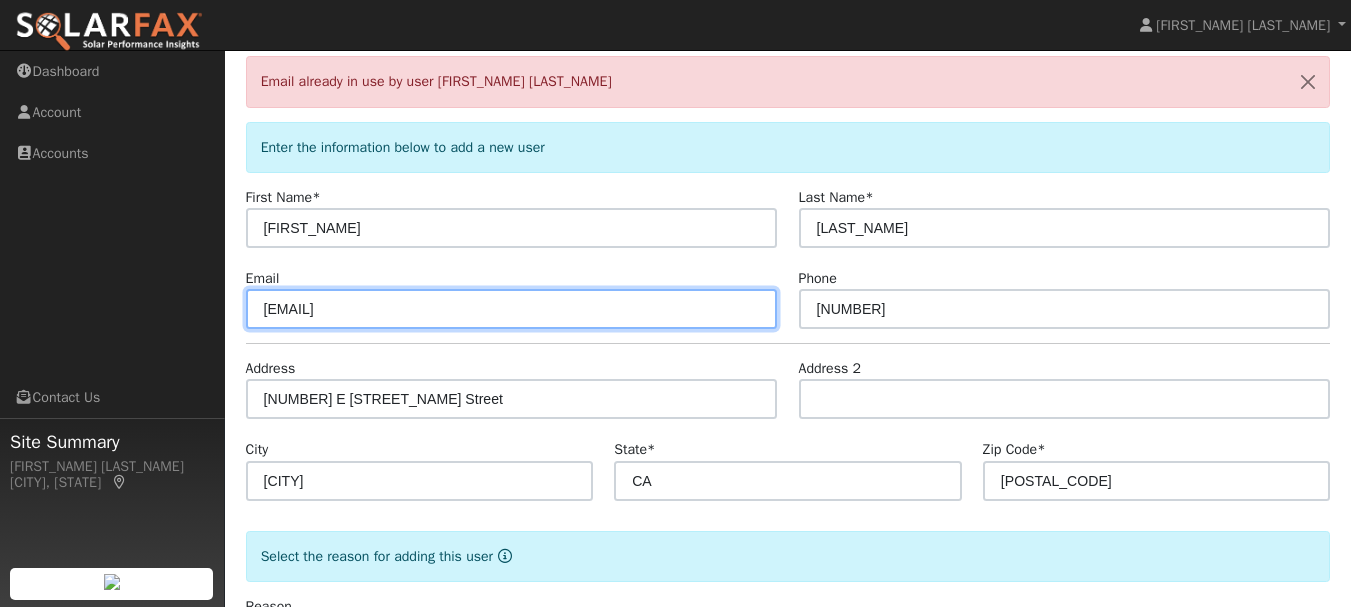 click on "matt@solarbysexton.com" at bounding box center [512, 309] 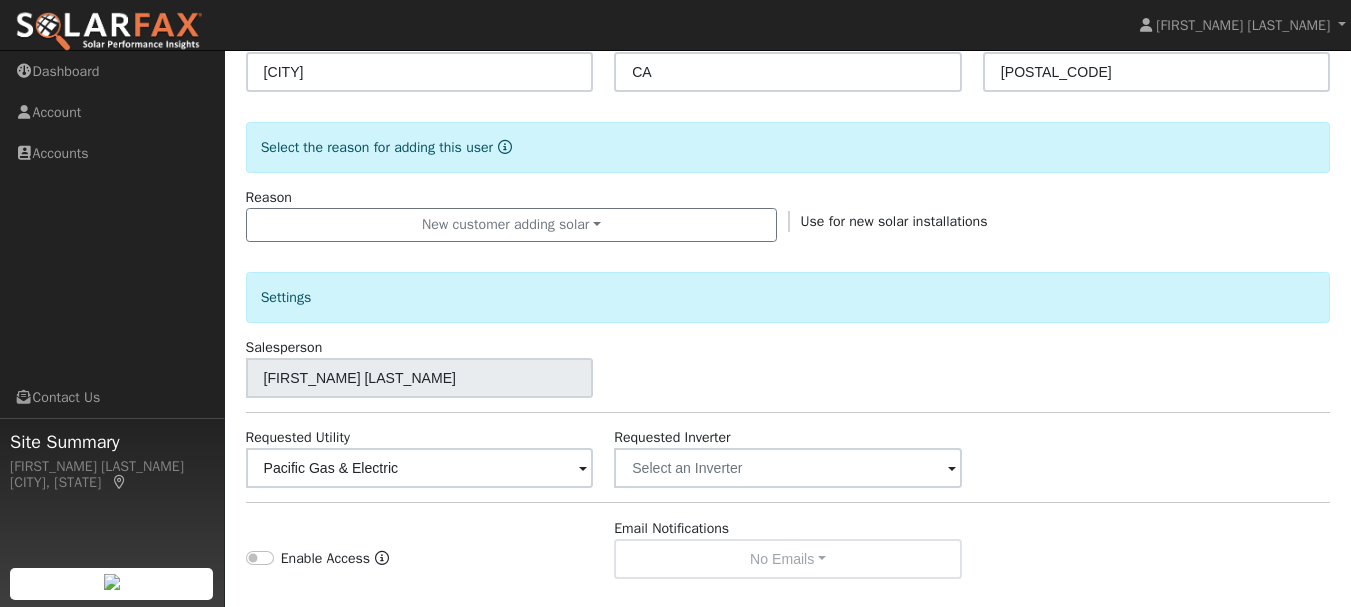 scroll, scrollTop: 751, scrollLeft: 0, axis: vertical 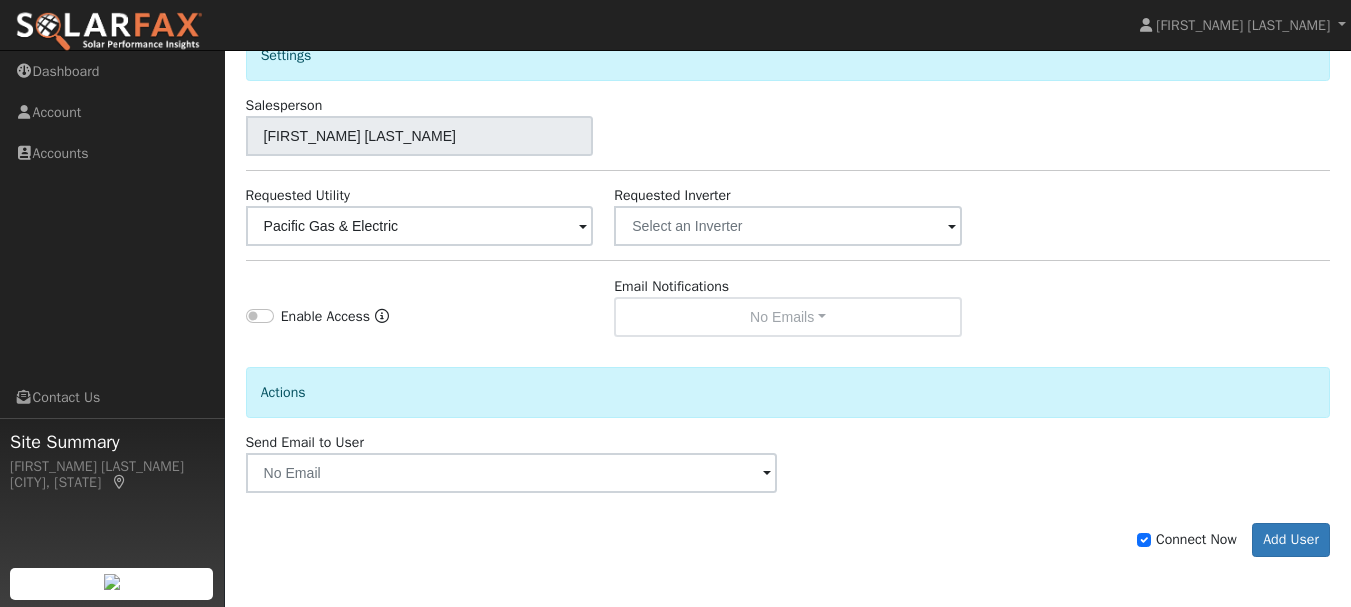 type on "matt+@solarbysexton.com" 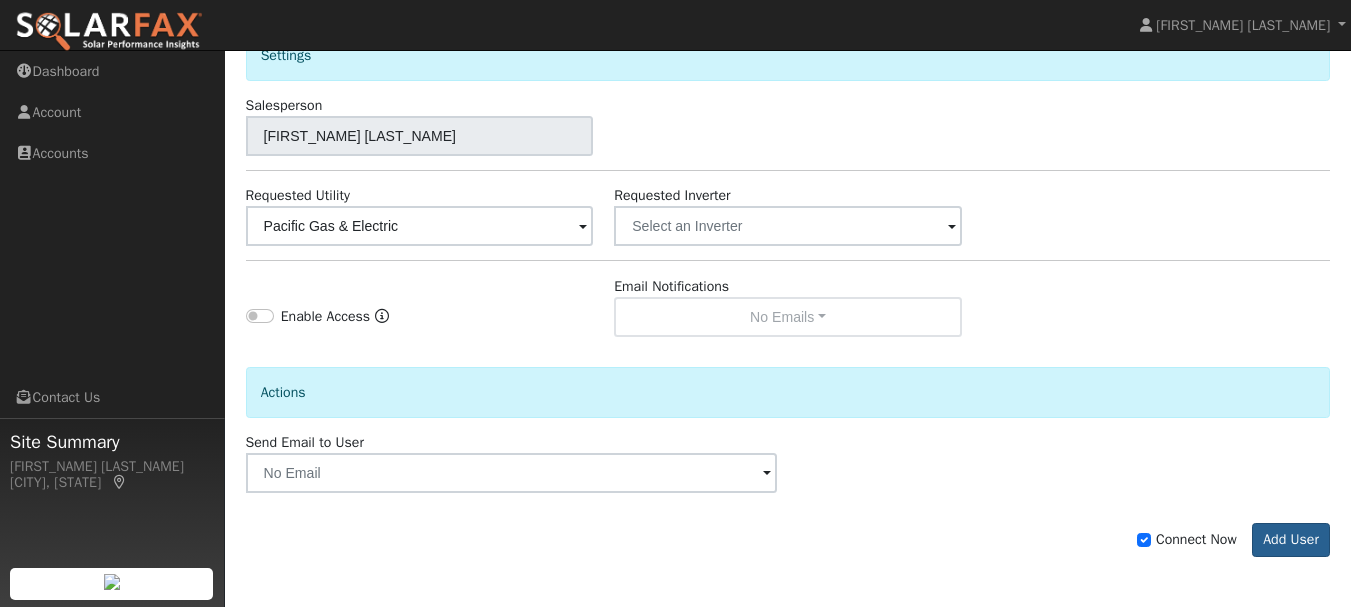 click on "Add User" at bounding box center [1291, 540] 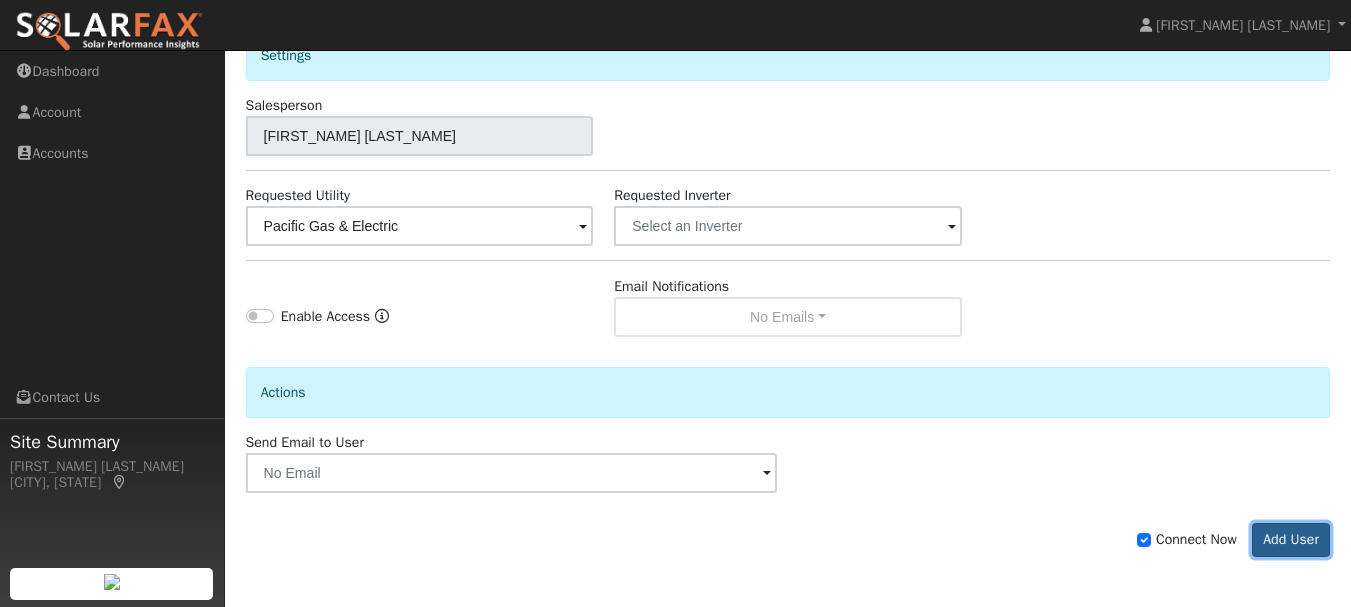 scroll, scrollTop: 685, scrollLeft: 0, axis: vertical 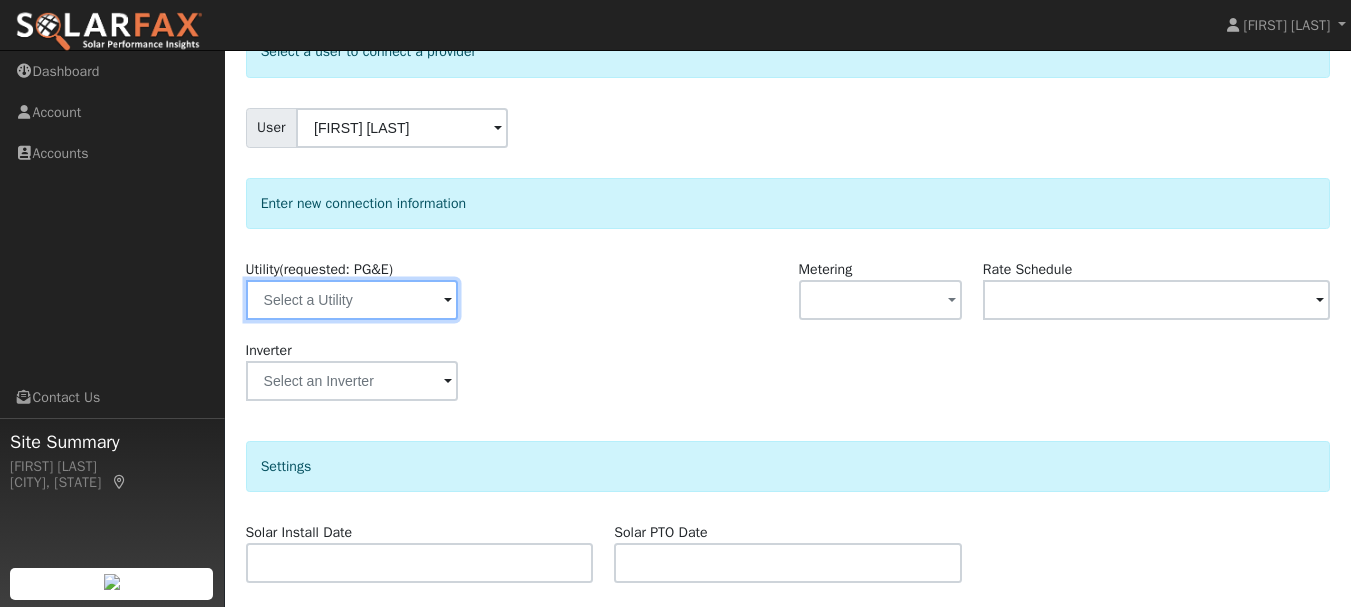click at bounding box center [352, 300] 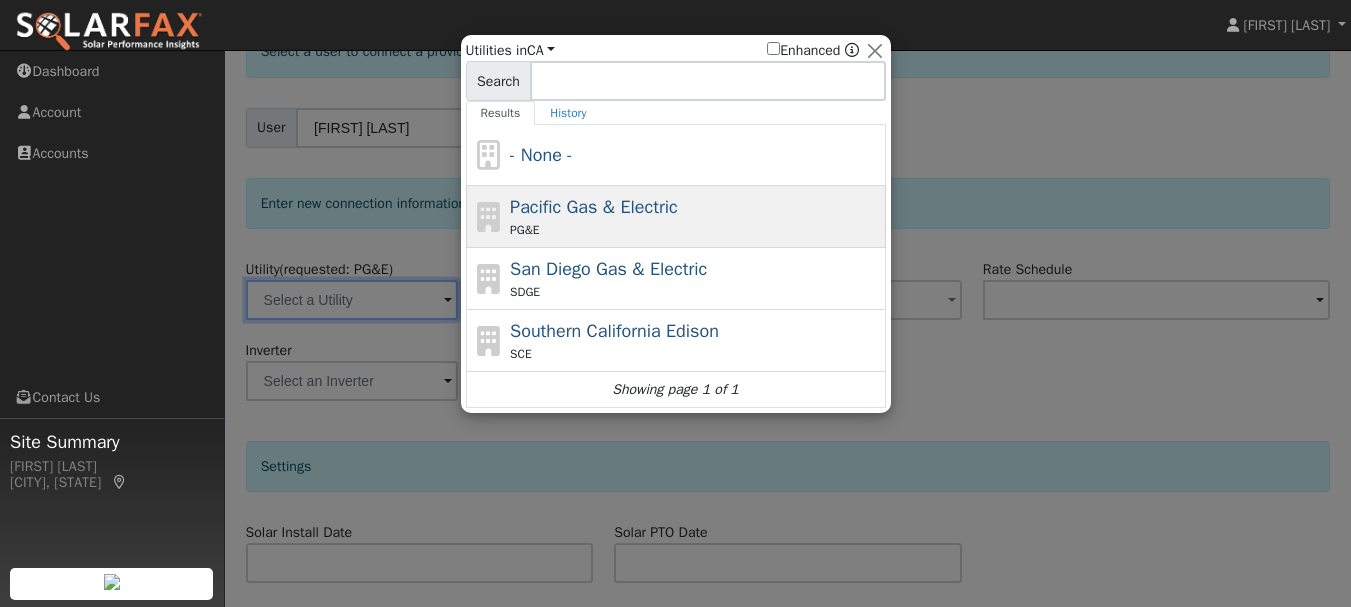 click on "Pacific Gas & Electric" at bounding box center [594, 207] 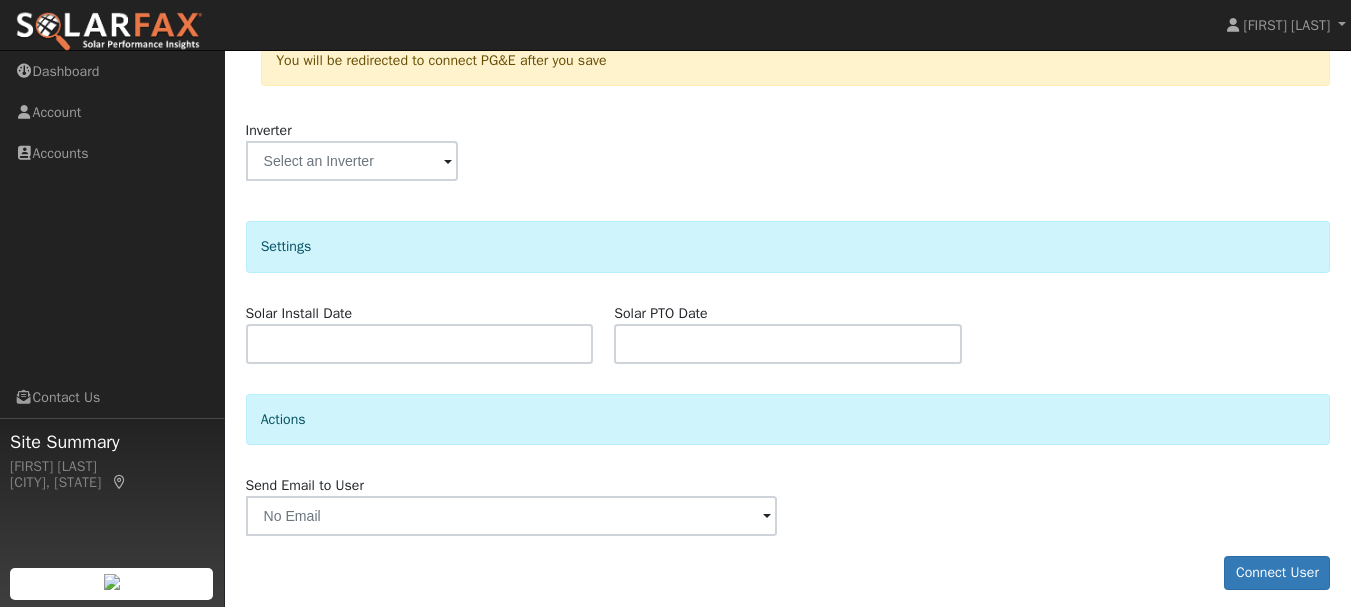 scroll, scrollTop: 448, scrollLeft: 0, axis: vertical 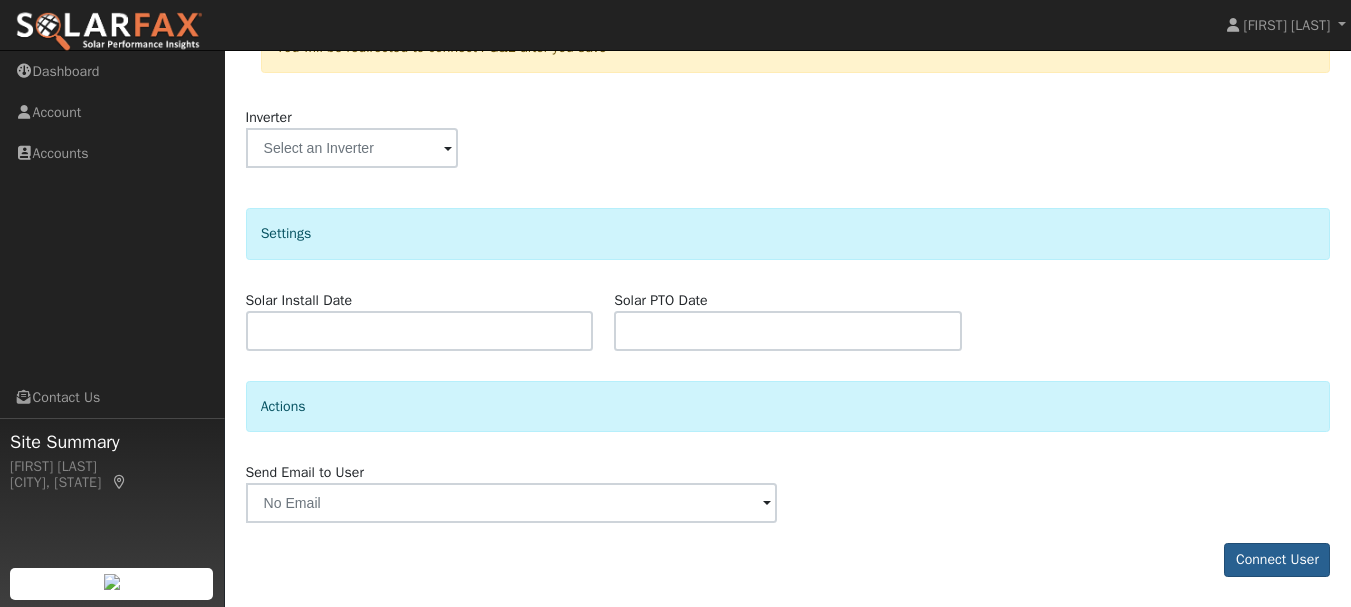 click on "Connect User" at bounding box center [1277, 560] 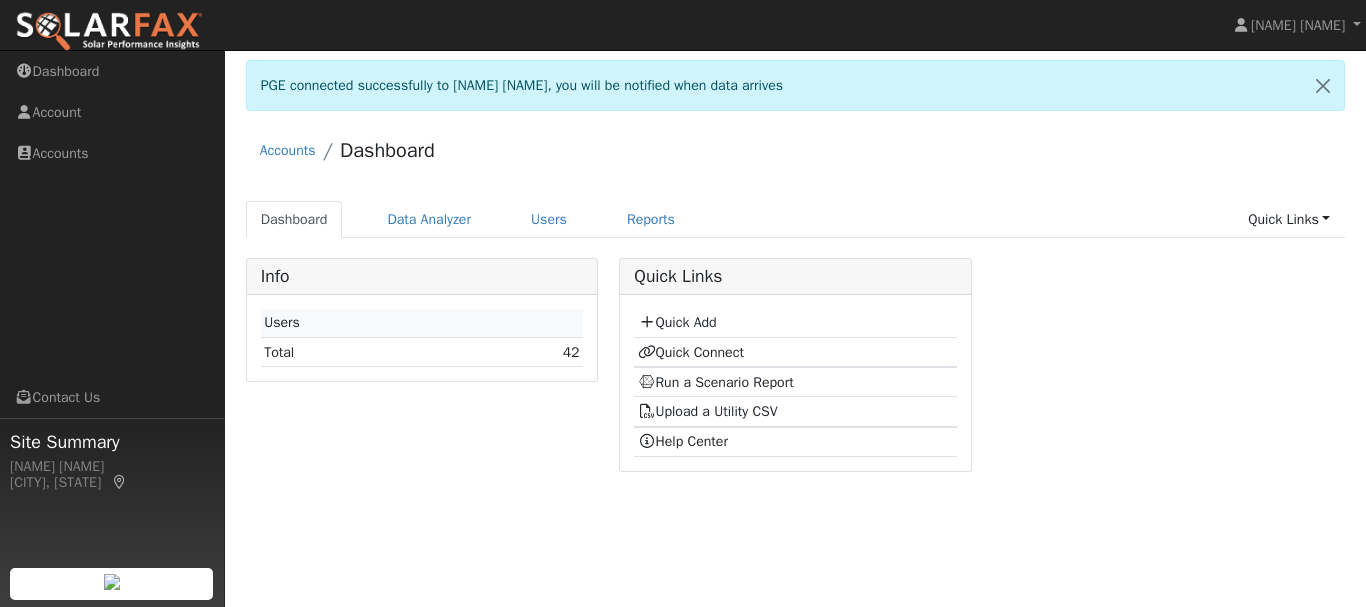 scroll, scrollTop: 0, scrollLeft: 0, axis: both 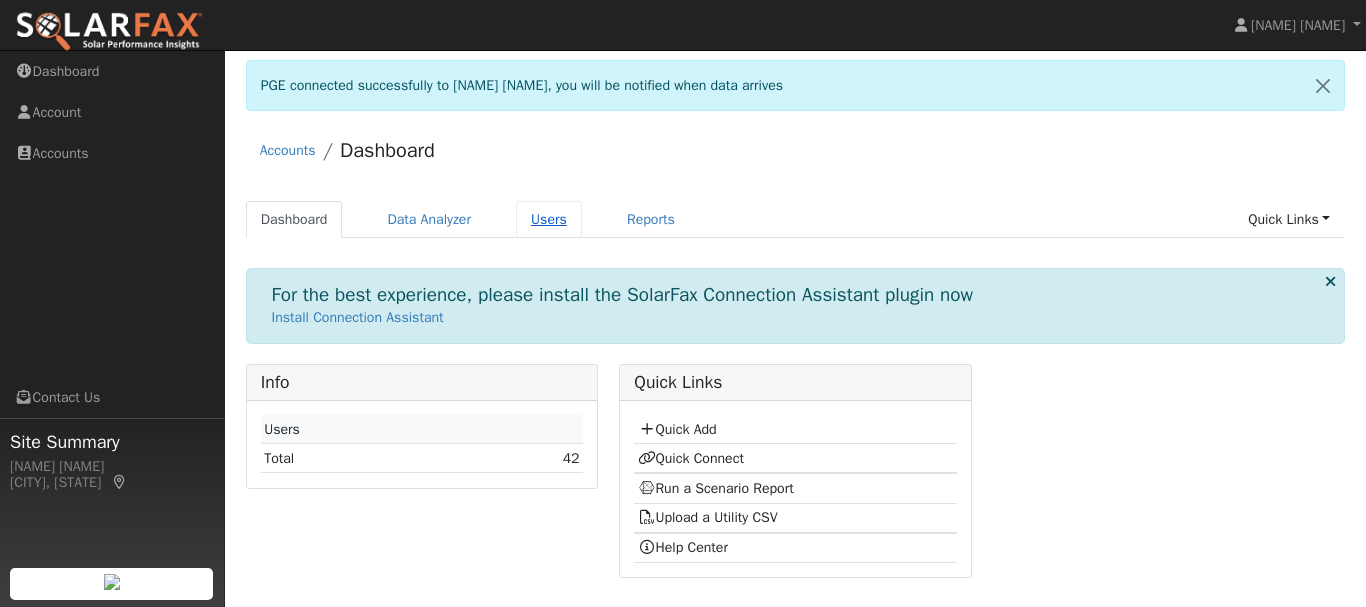 click on "Users" at bounding box center [549, 219] 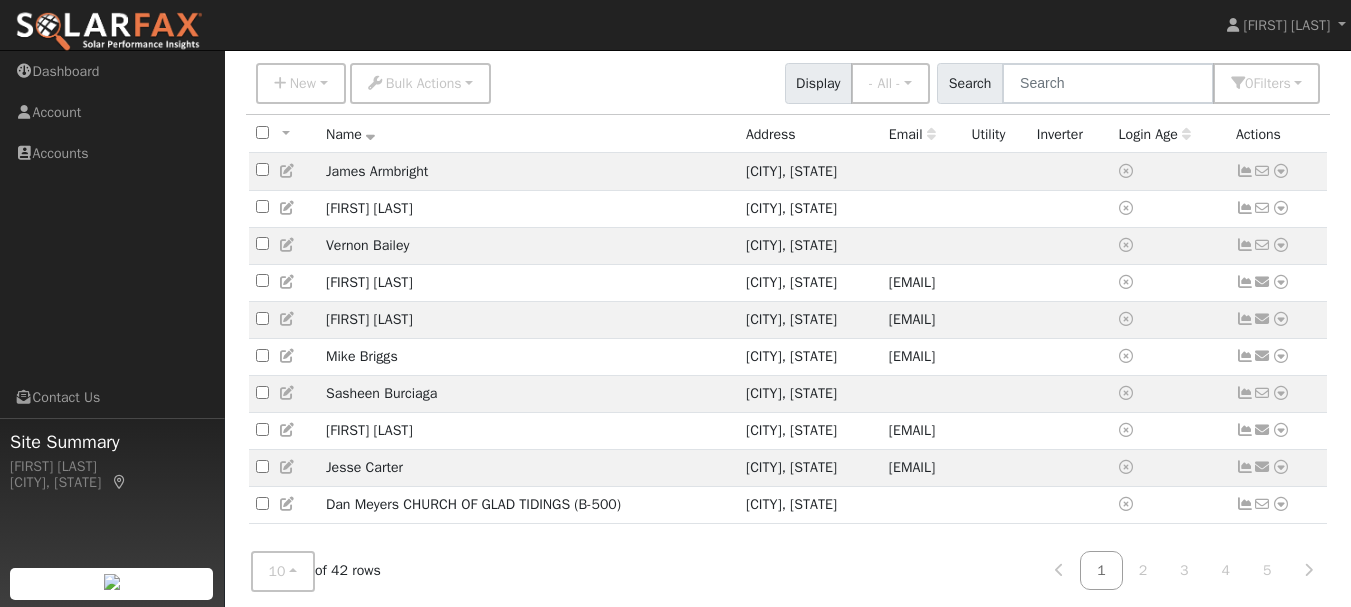scroll, scrollTop: 166, scrollLeft: 0, axis: vertical 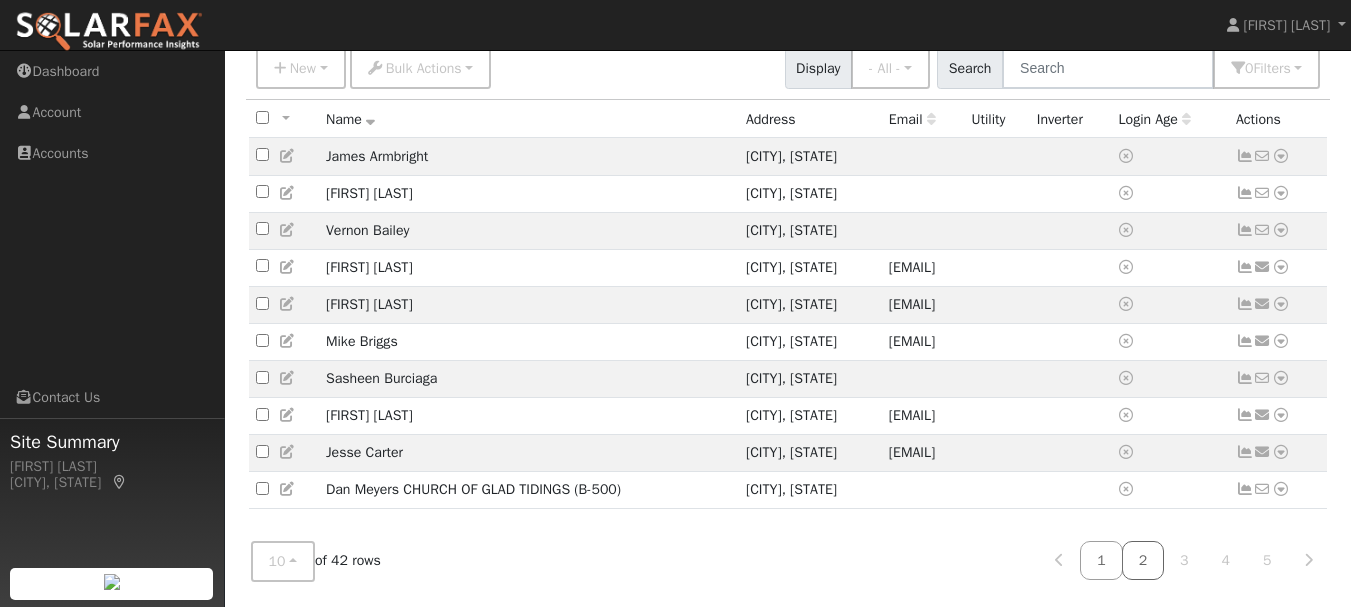 click on "2" at bounding box center [1143, 560] 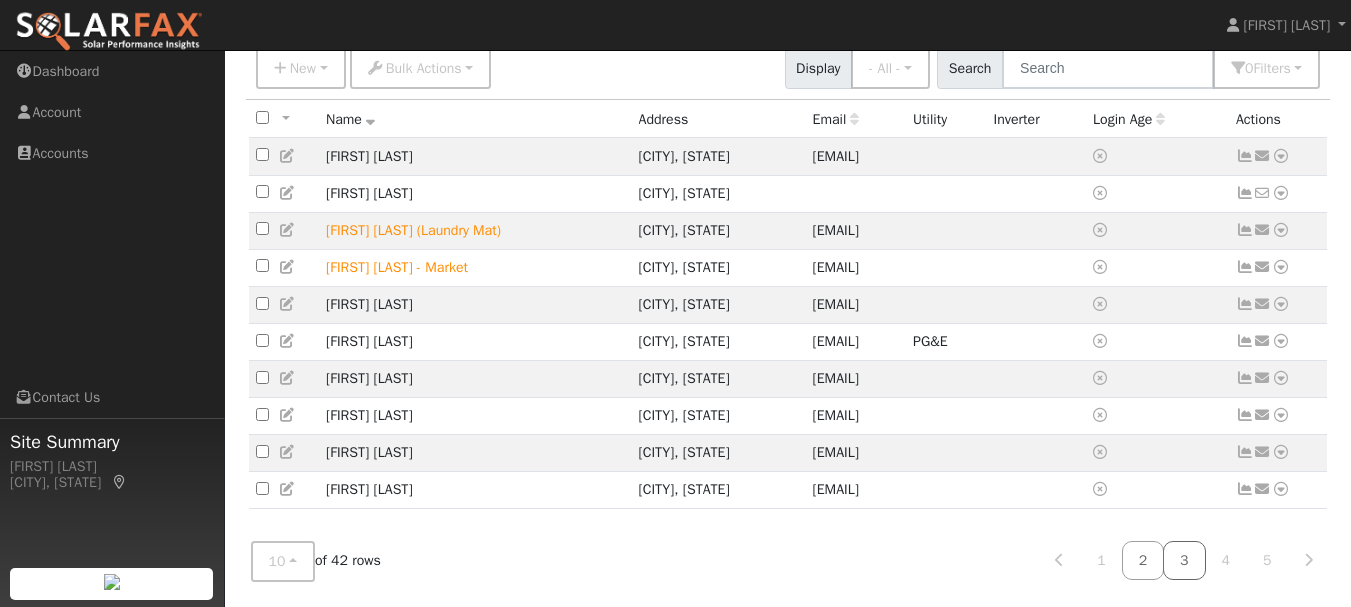 click on "3" at bounding box center (1184, 560) 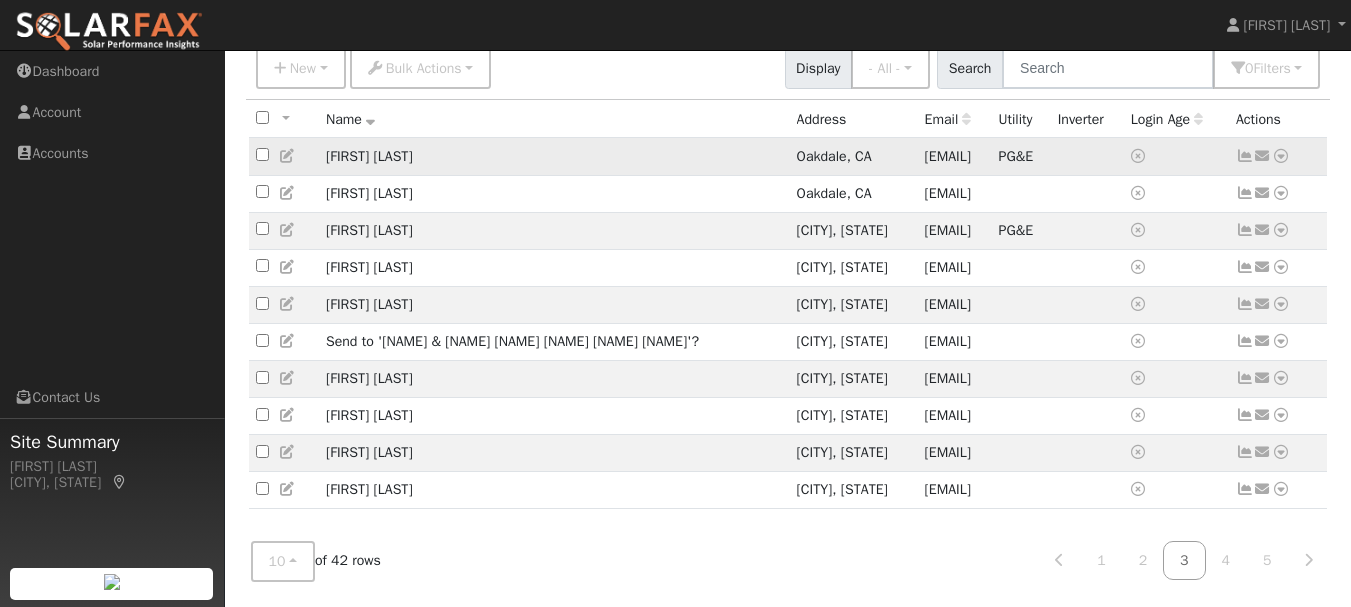 click at bounding box center [1281, 156] 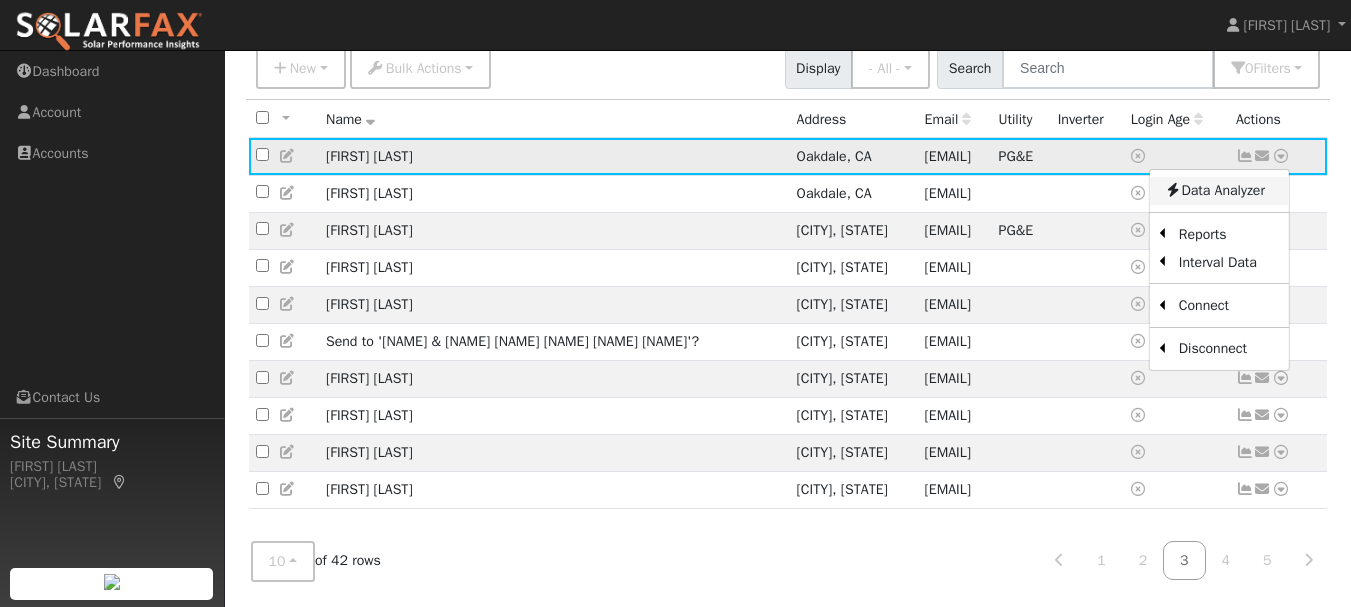 click on "Data Analyzer" at bounding box center (1219, 191) 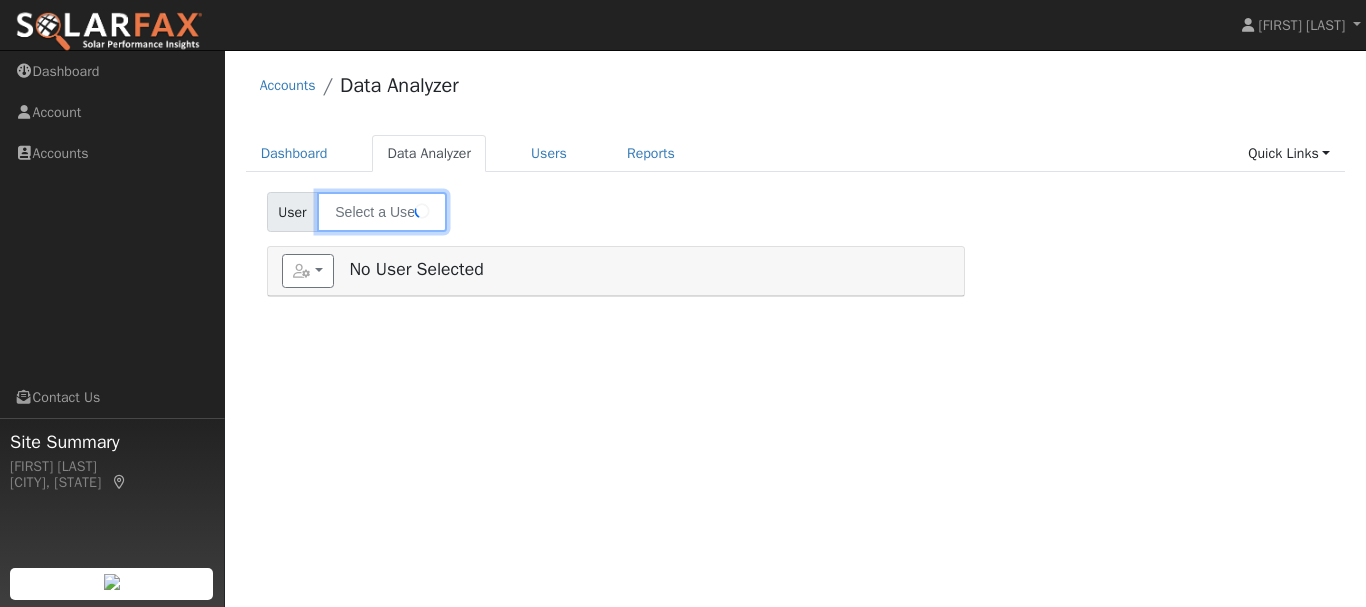 type on "[FIRST] [LAST]" 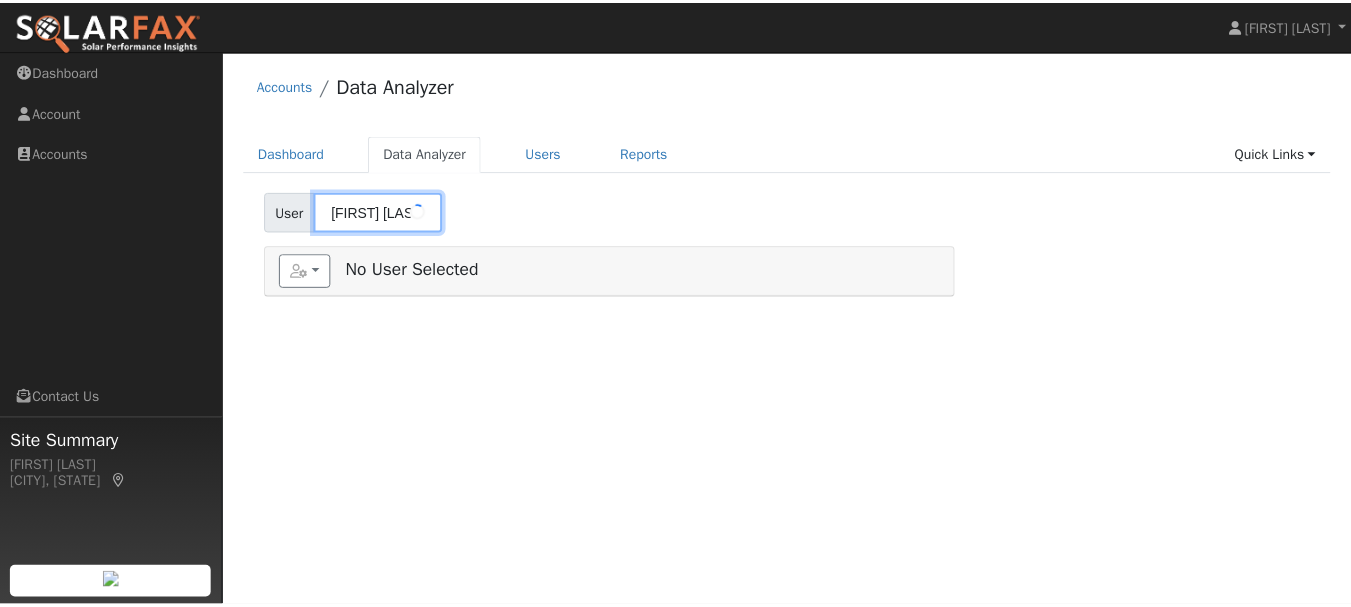 scroll, scrollTop: 0, scrollLeft: 0, axis: both 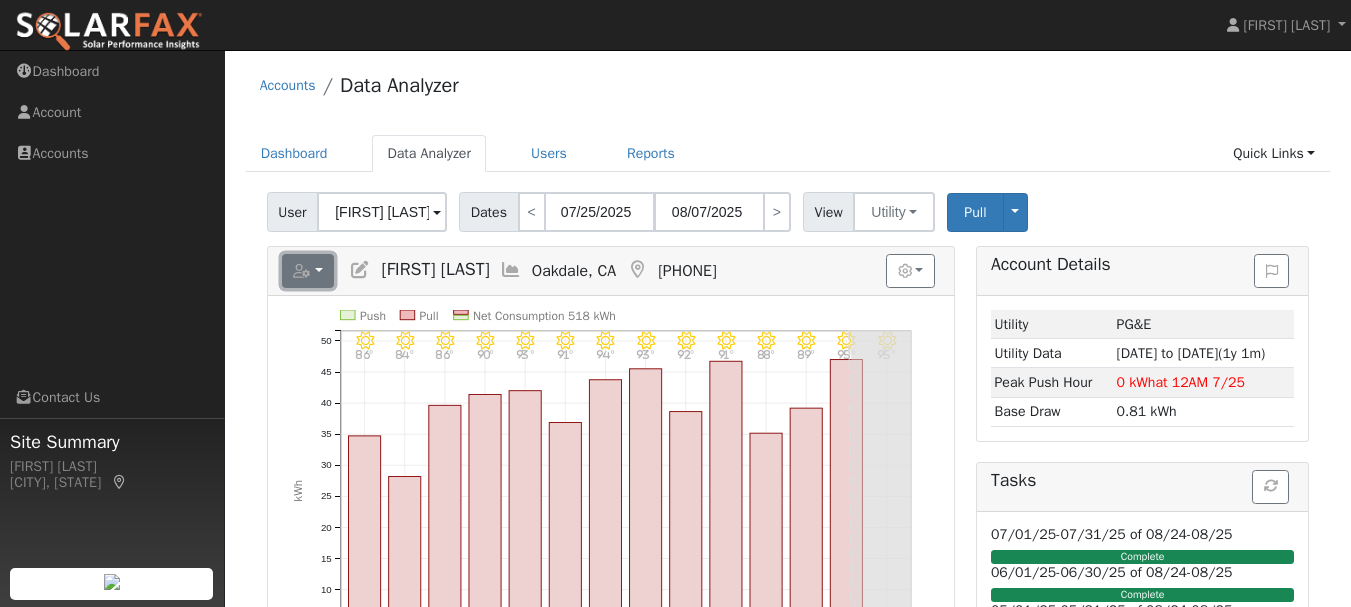 click at bounding box center (302, 271) 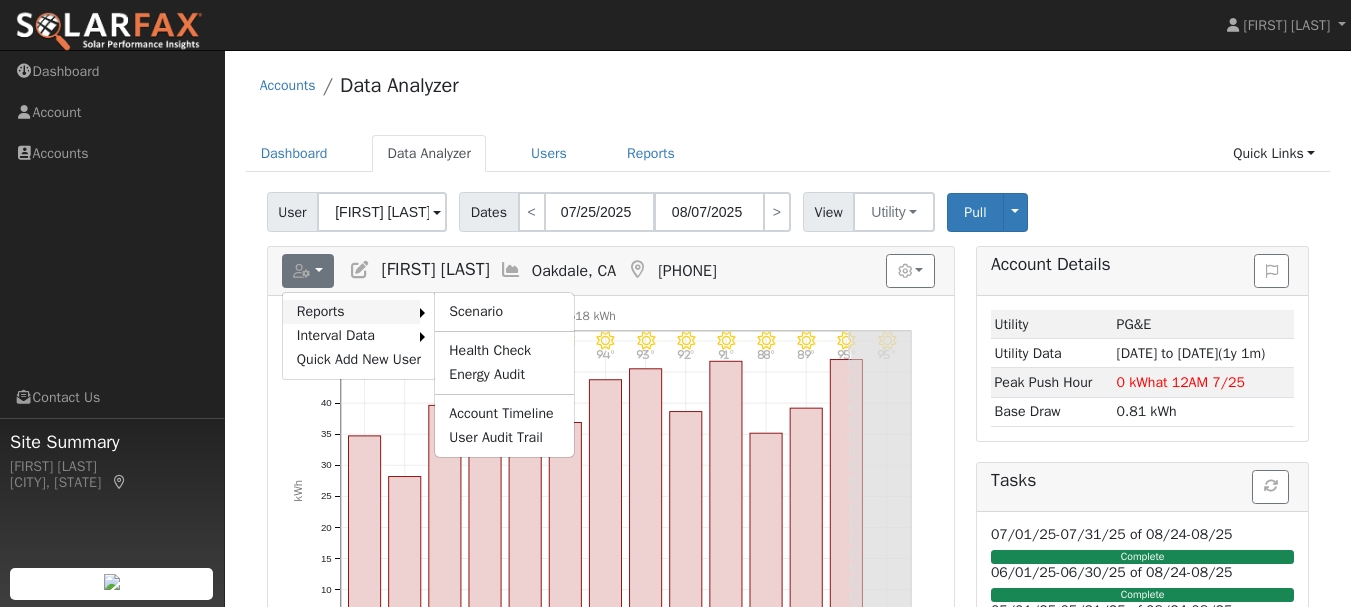 click on "Reports" at bounding box center (351, 312) 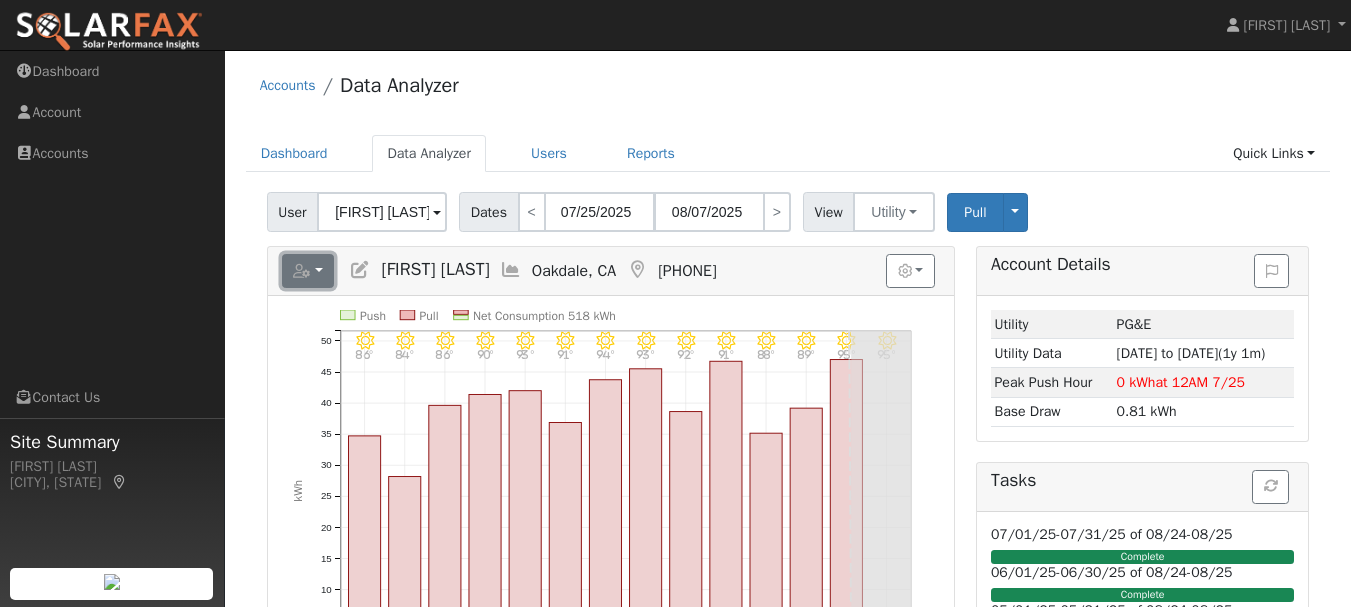 click at bounding box center [308, 271] 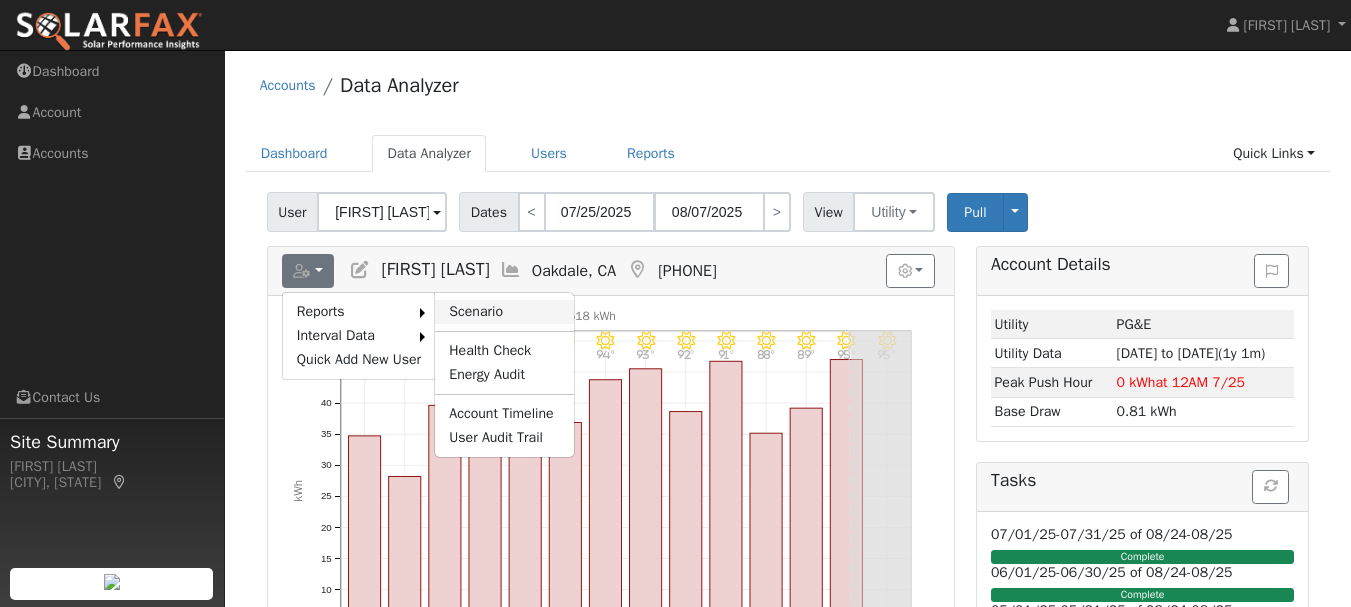click on "Scenario" at bounding box center [504, 312] 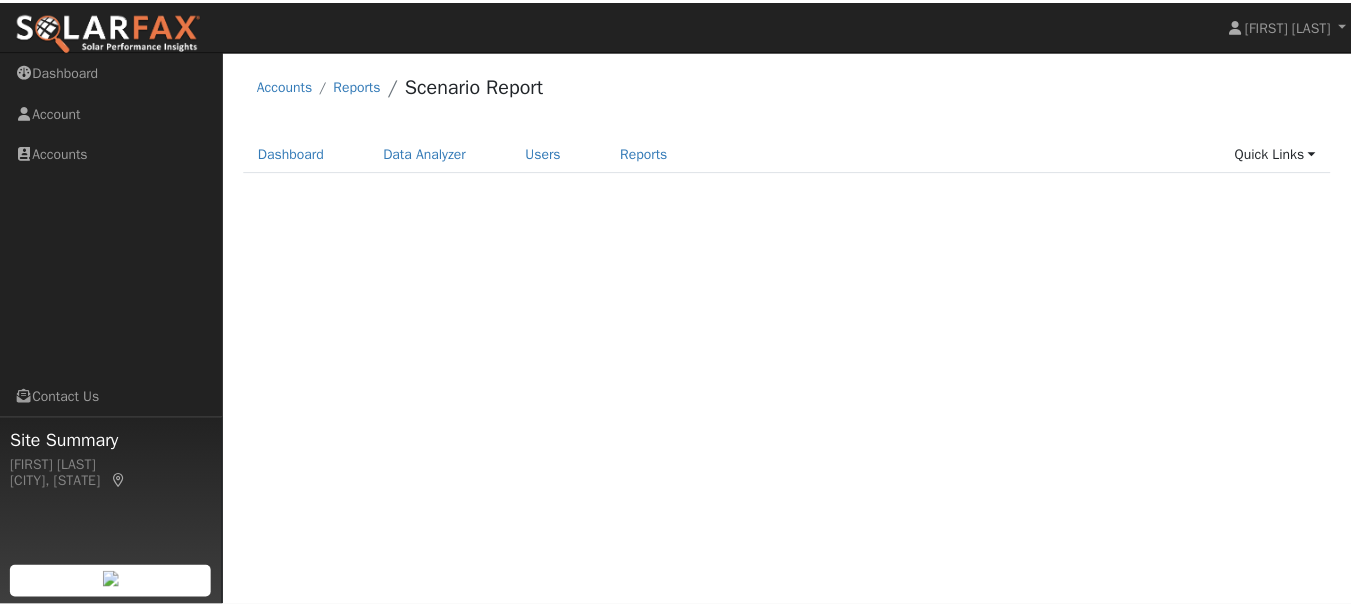 scroll, scrollTop: 0, scrollLeft: 0, axis: both 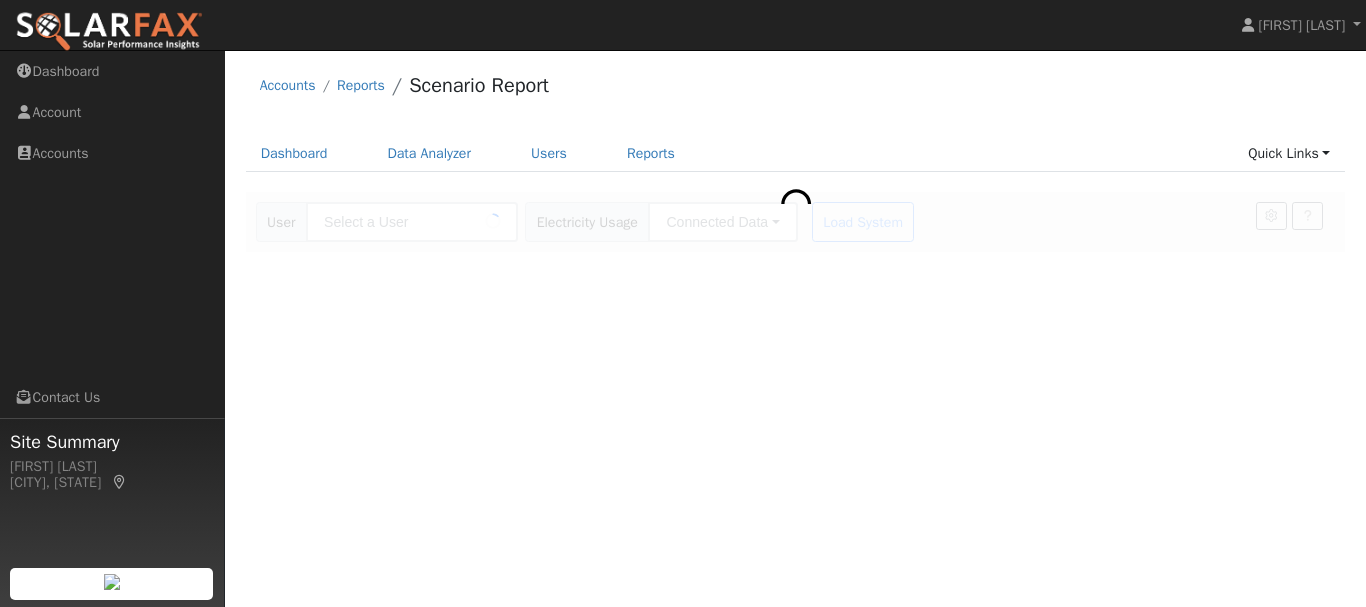 type on "[FIRST] [LAST]" 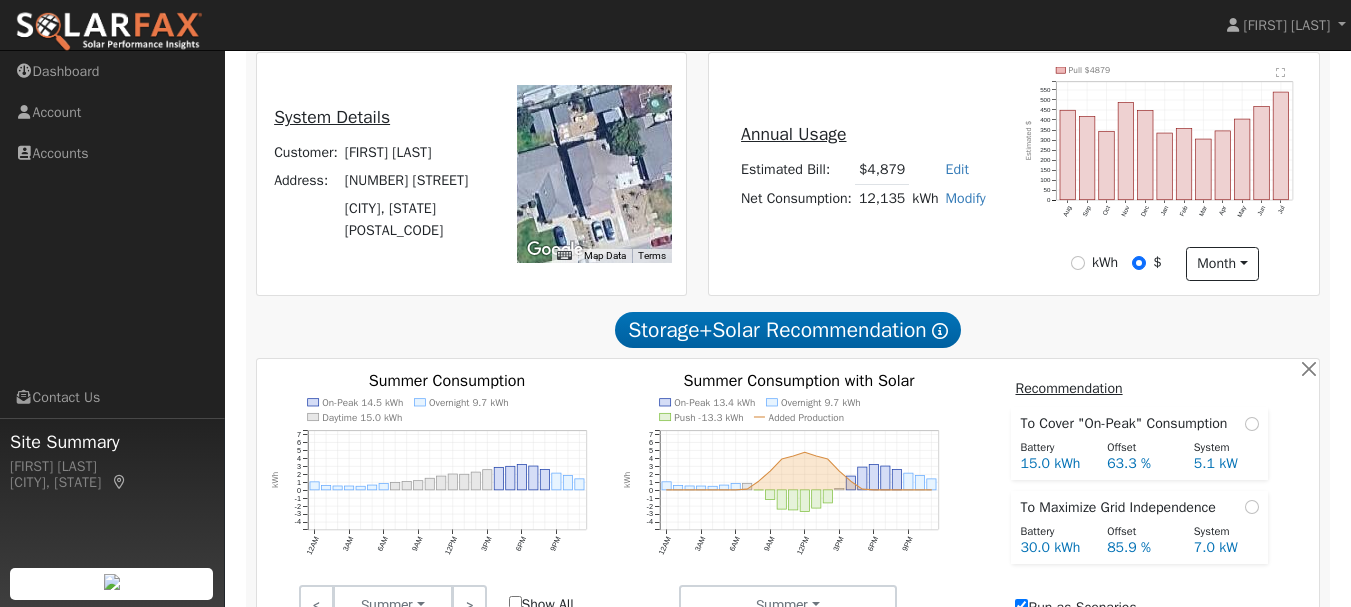 scroll, scrollTop: 453, scrollLeft: 0, axis: vertical 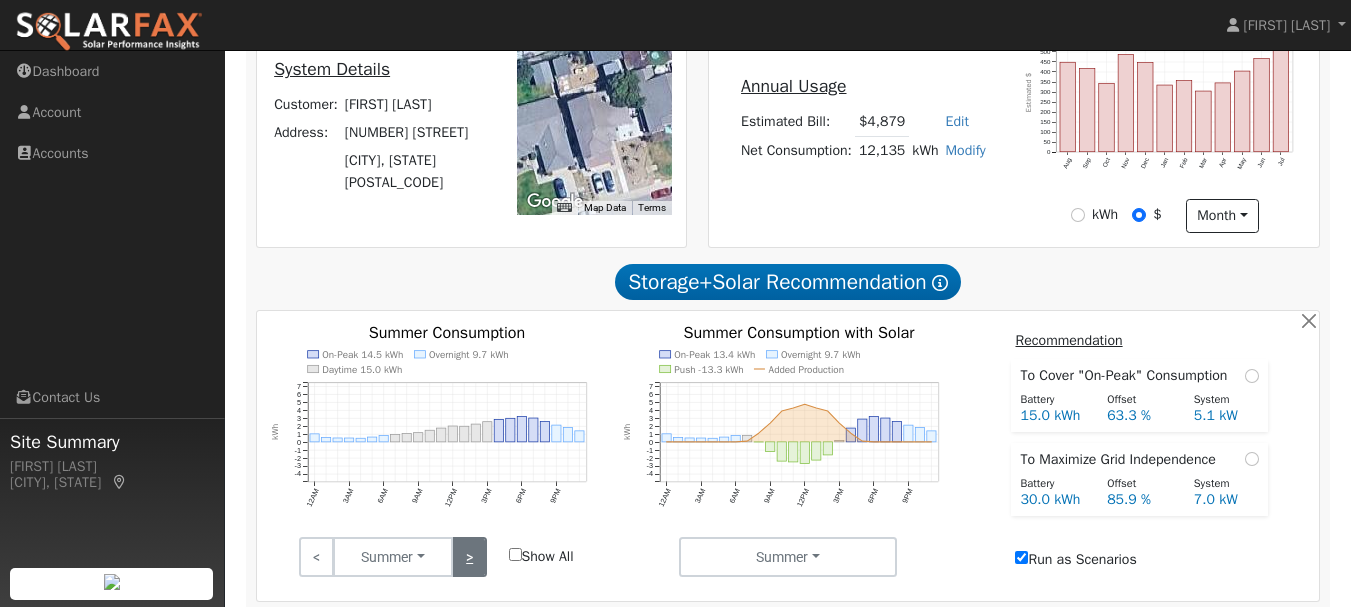 click on ">" at bounding box center [469, 557] 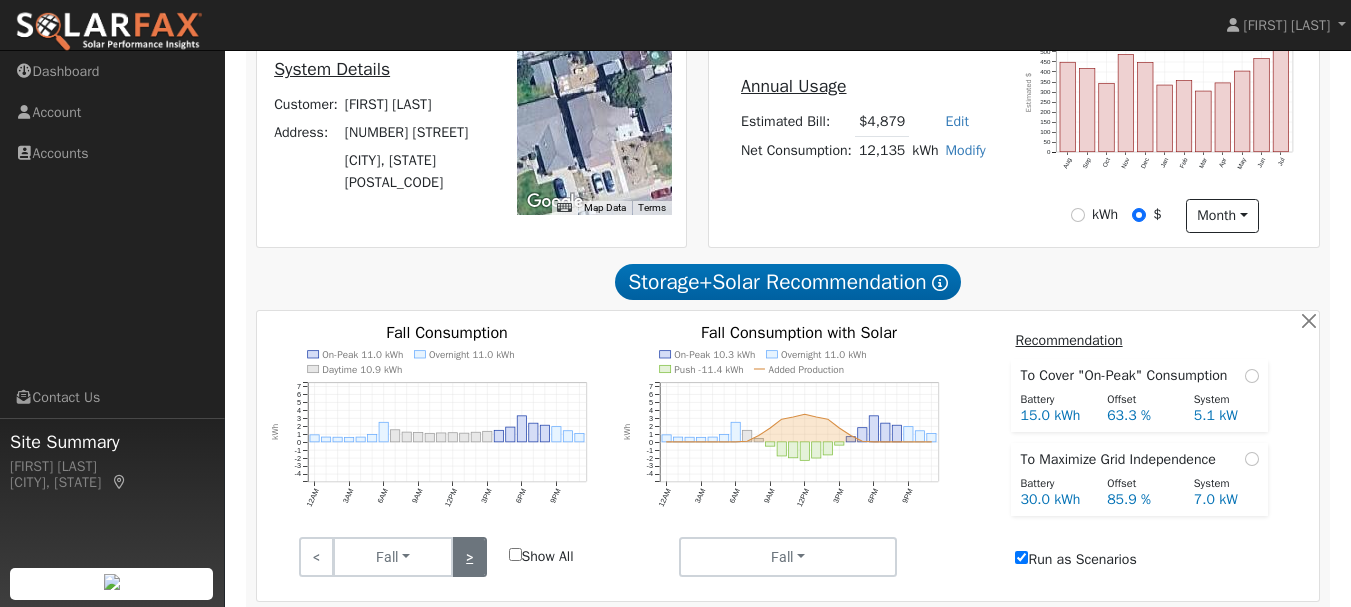 click on ">" at bounding box center [469, 557] 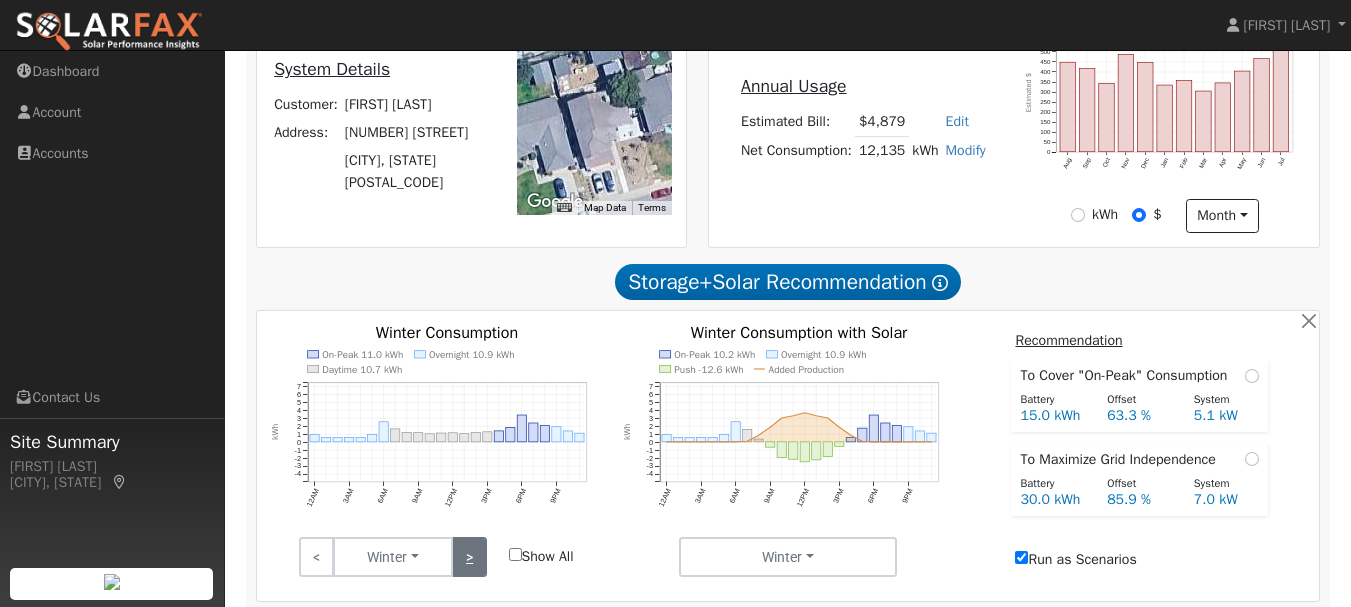 click on ">" at bounding box center (469, 557) 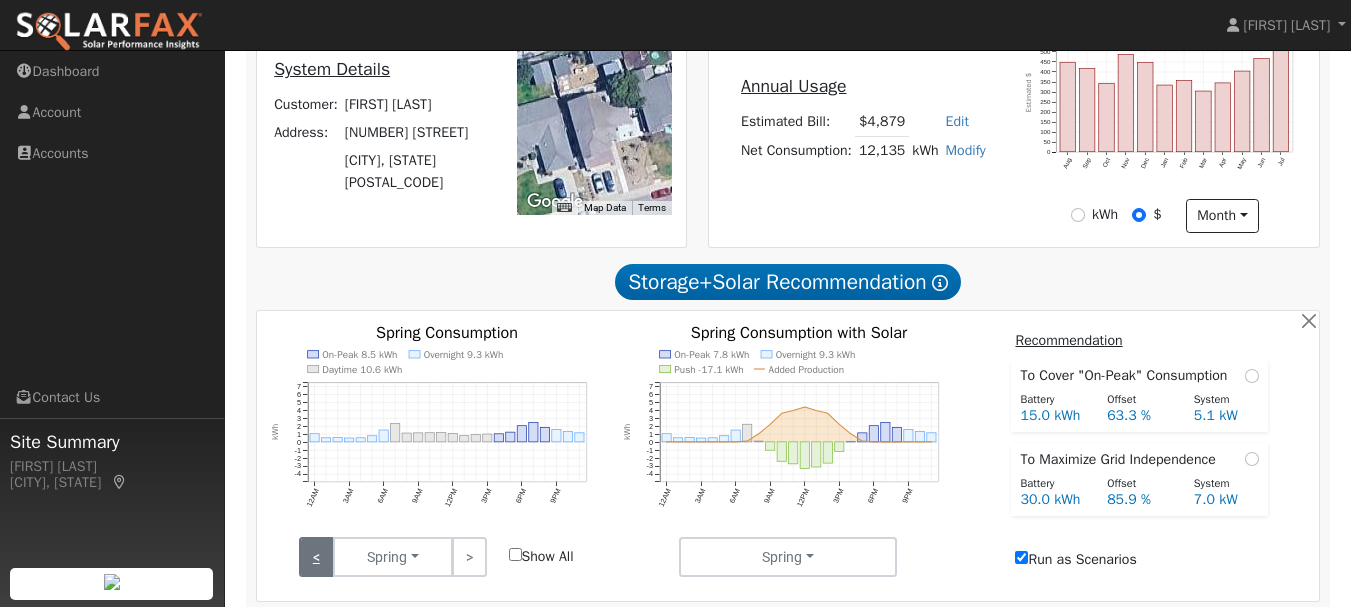 click on "<" at bounding box center [316, 557] 